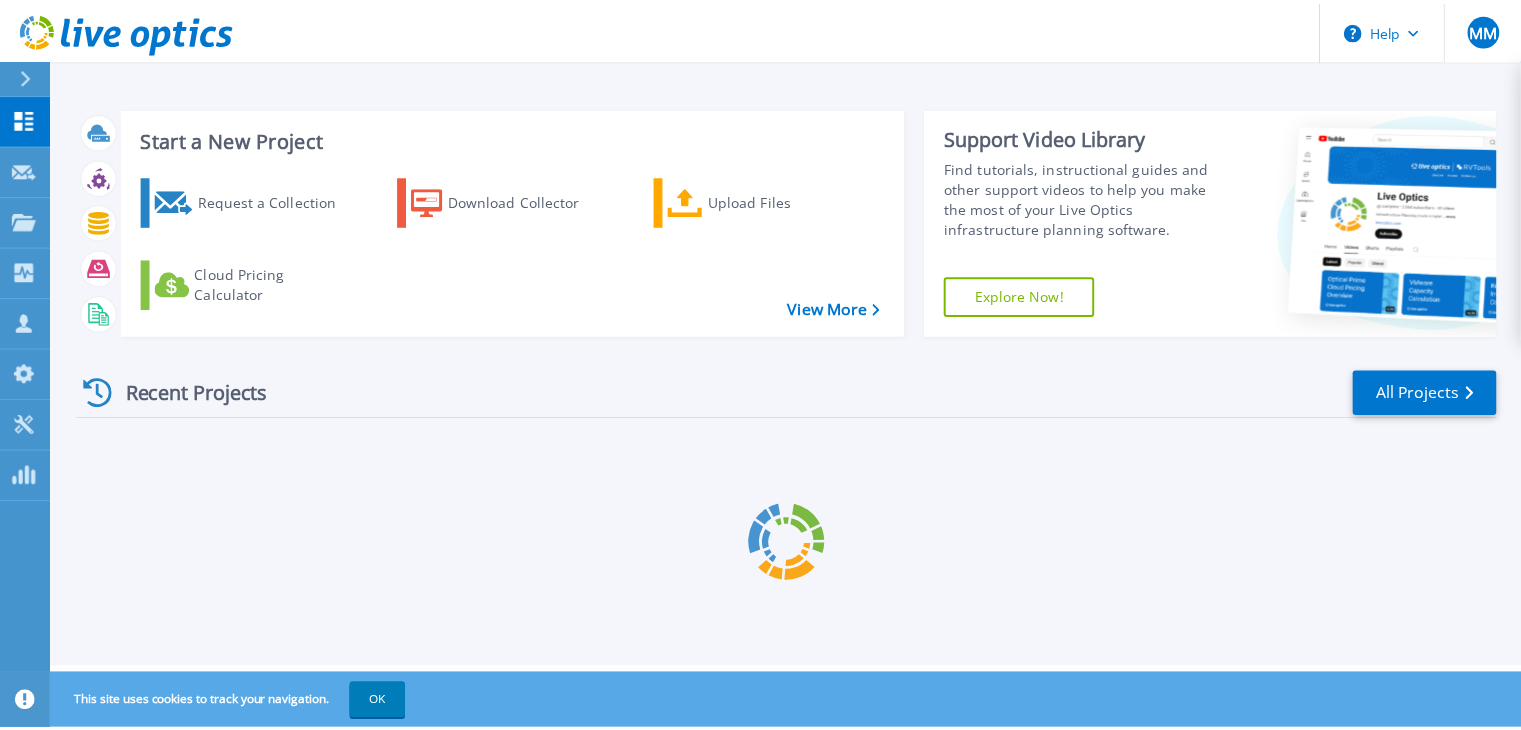 scroll, scrollTop: 0, scrollLeft: 0, axis: both 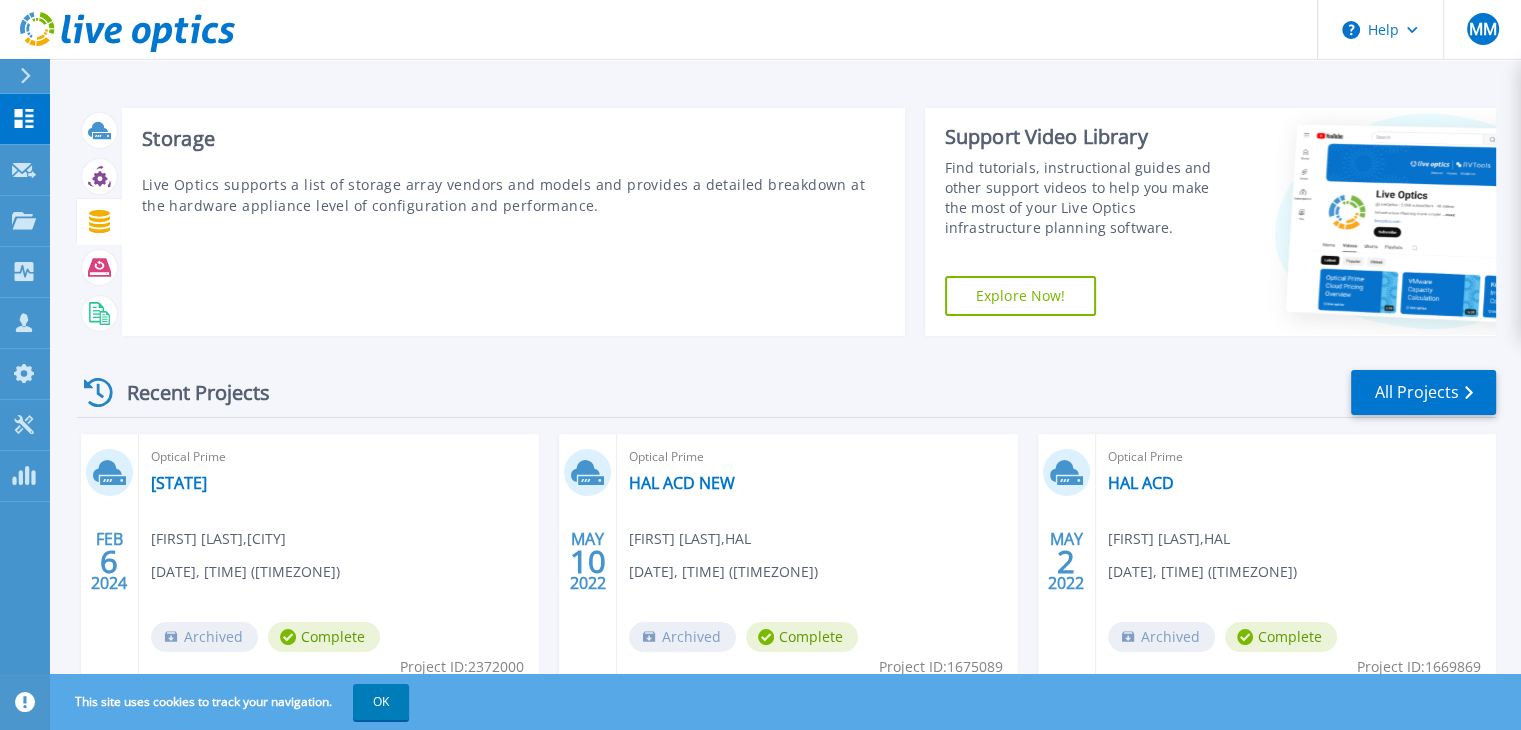 click 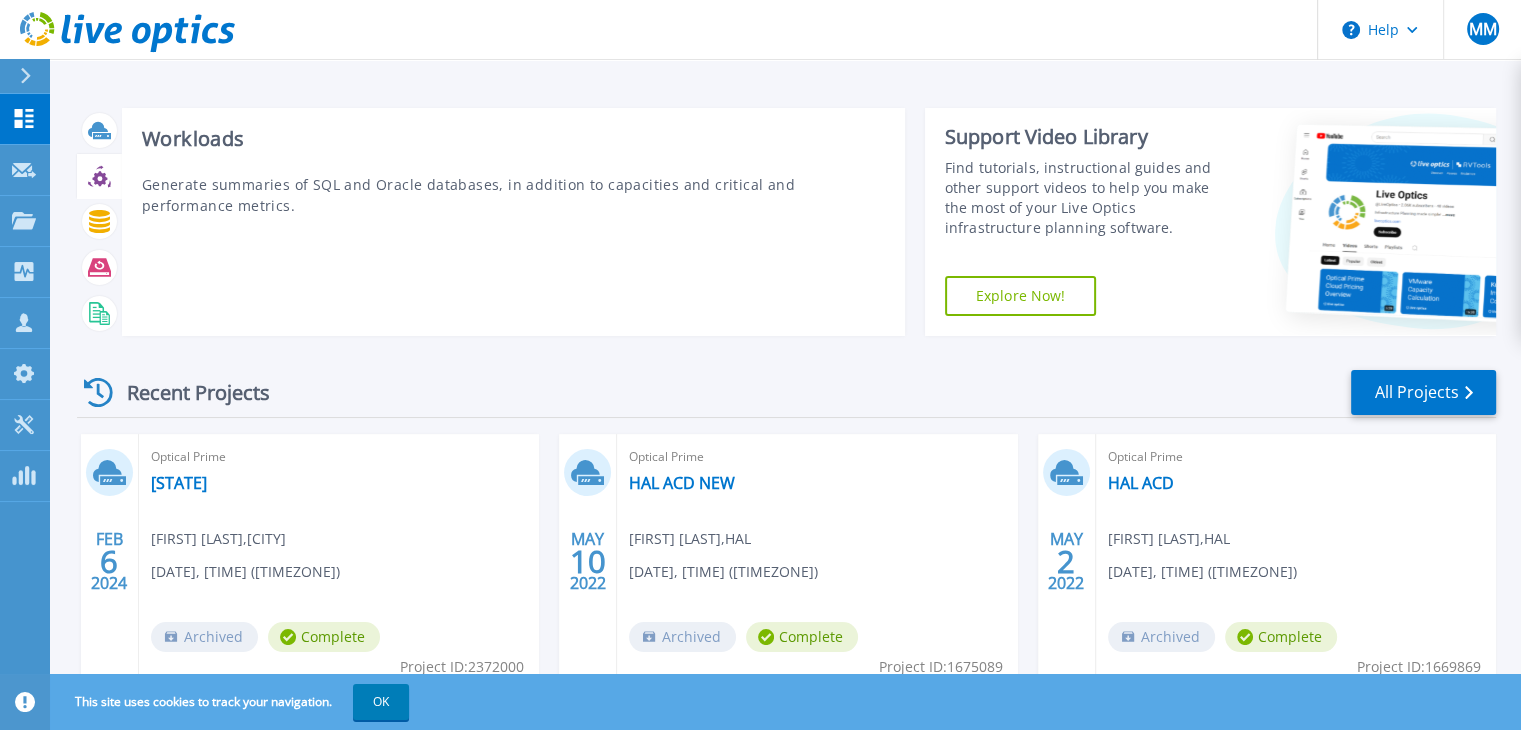 click 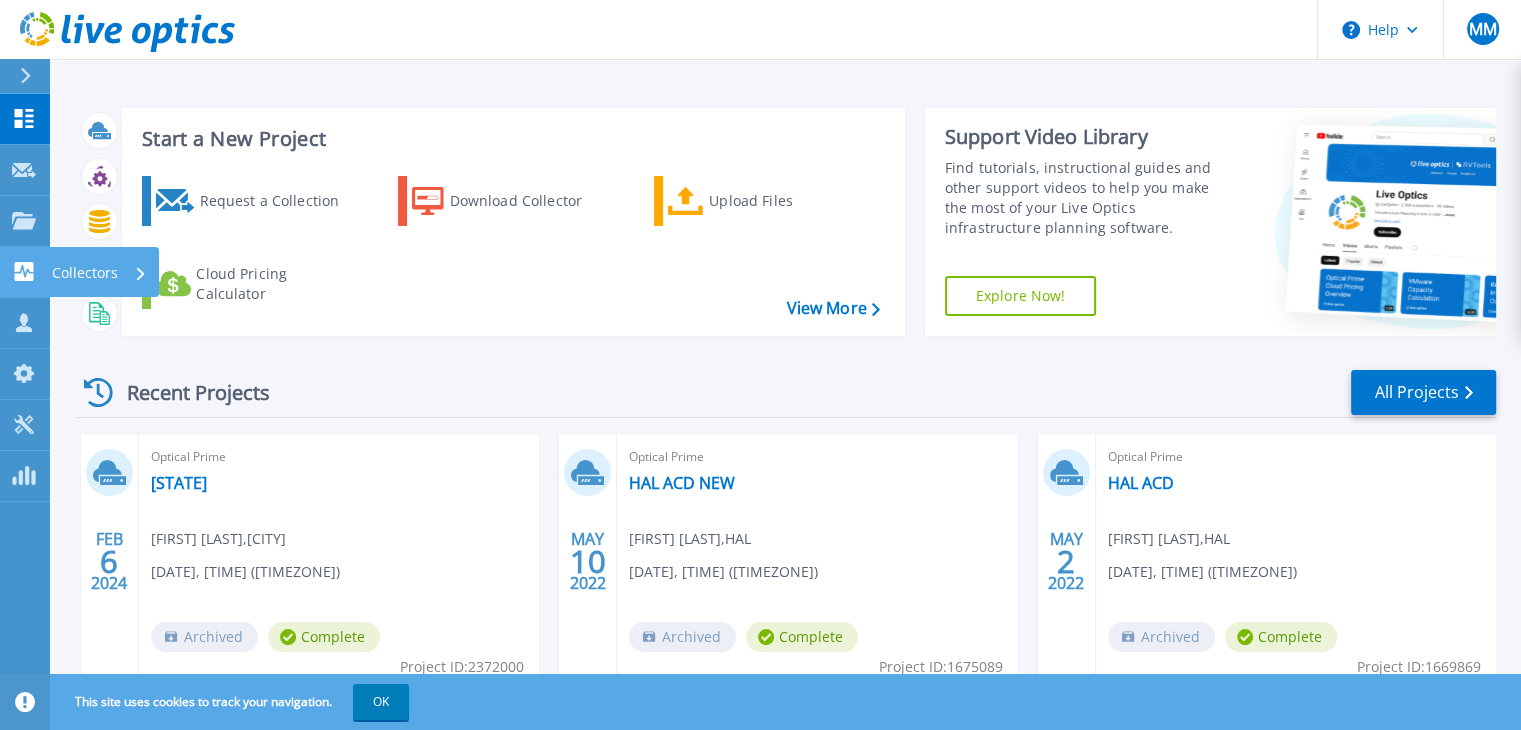 click on "Collectors" at bounding box center (85, 273) 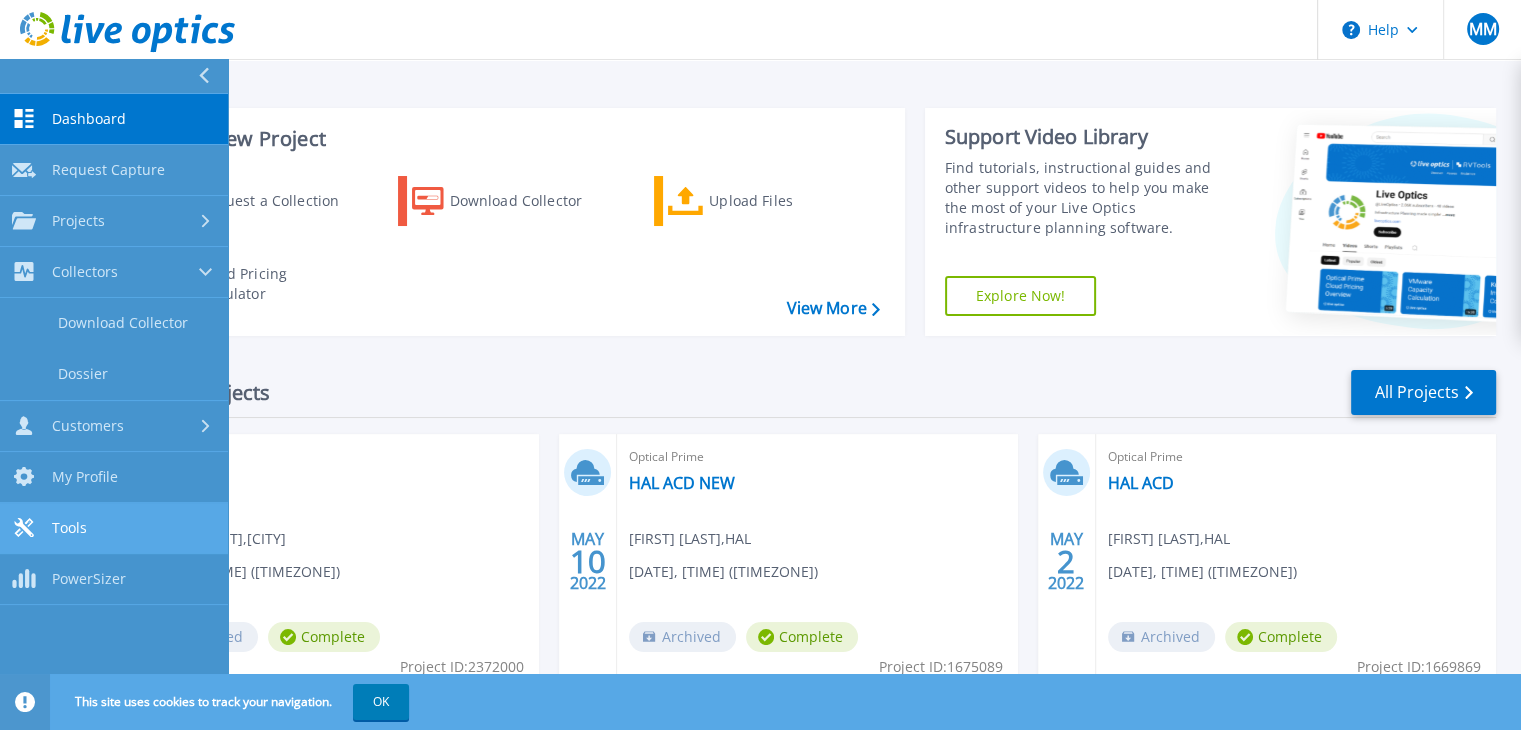 click on "Tools Tools" at bounding box center (114, 528) 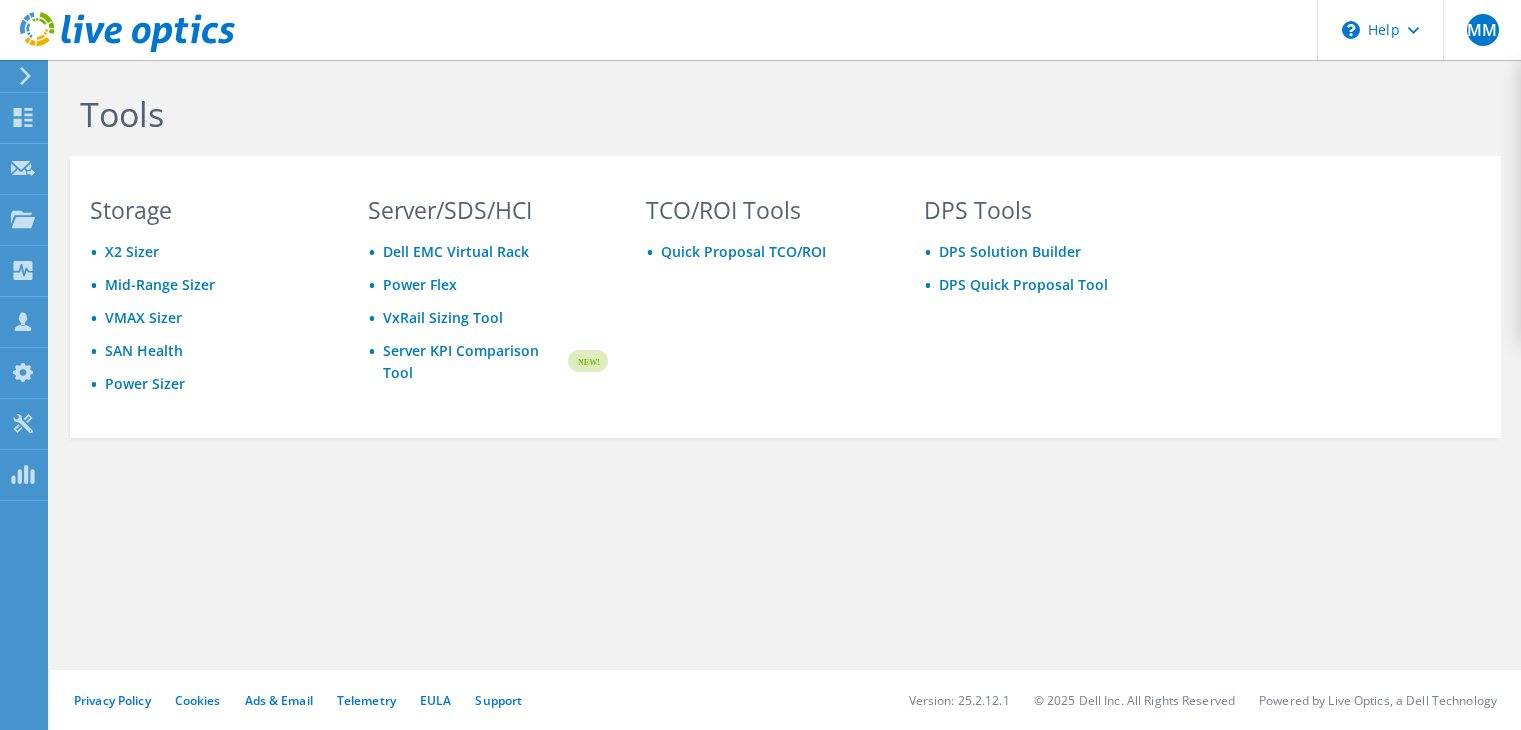 scroll, scrollTop: 0, scrollLeft: 0, axis: both 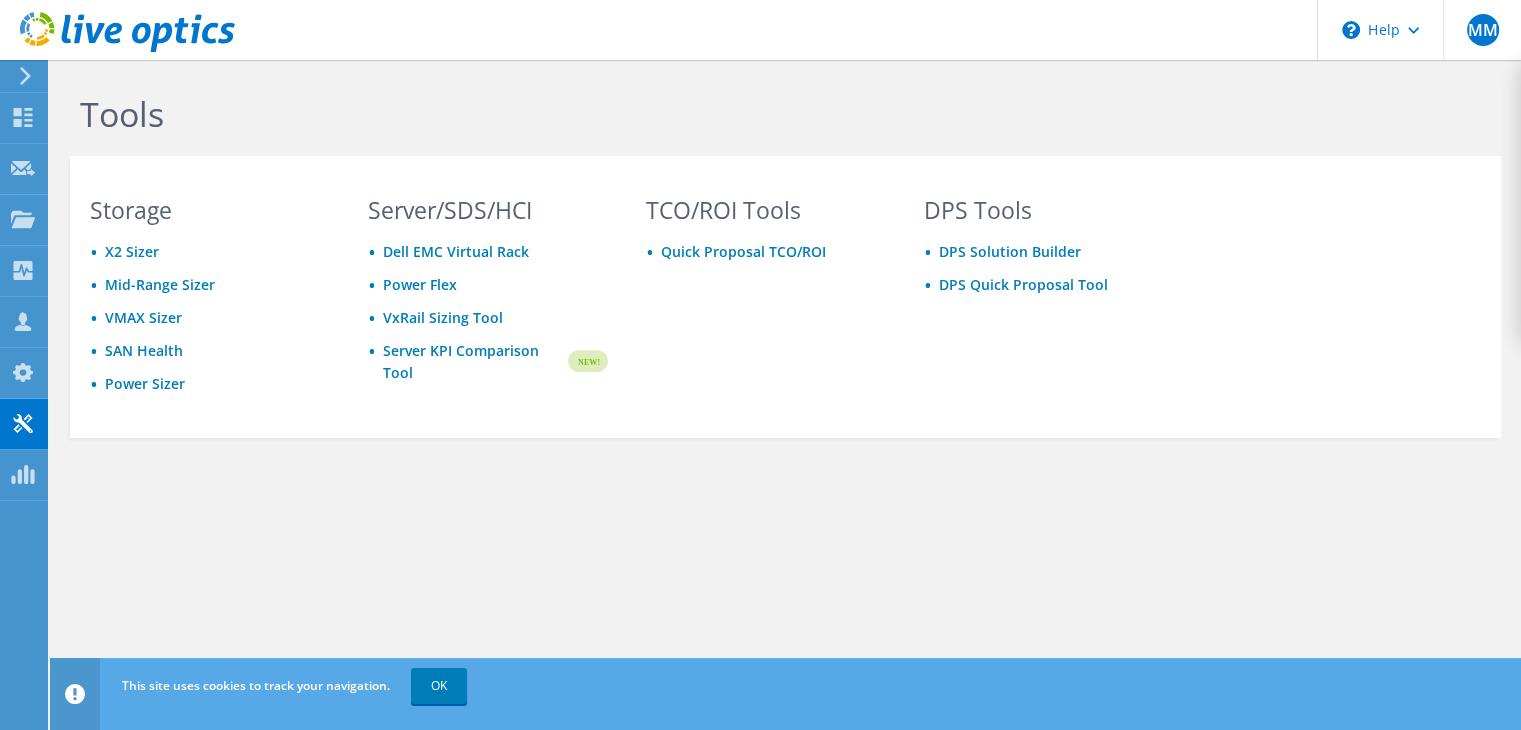 click on "Tools
Storage
X2 Sizer
Mid-Range Sizer
VMAX Sizer
SAN Health
Power Sizer
Server/SDS/HCI
Dell EMC Virtual Rack
Power Flex
VxRail Sizing Tool
Server KPI Comparison Tool" at bounding box center (785, 309) 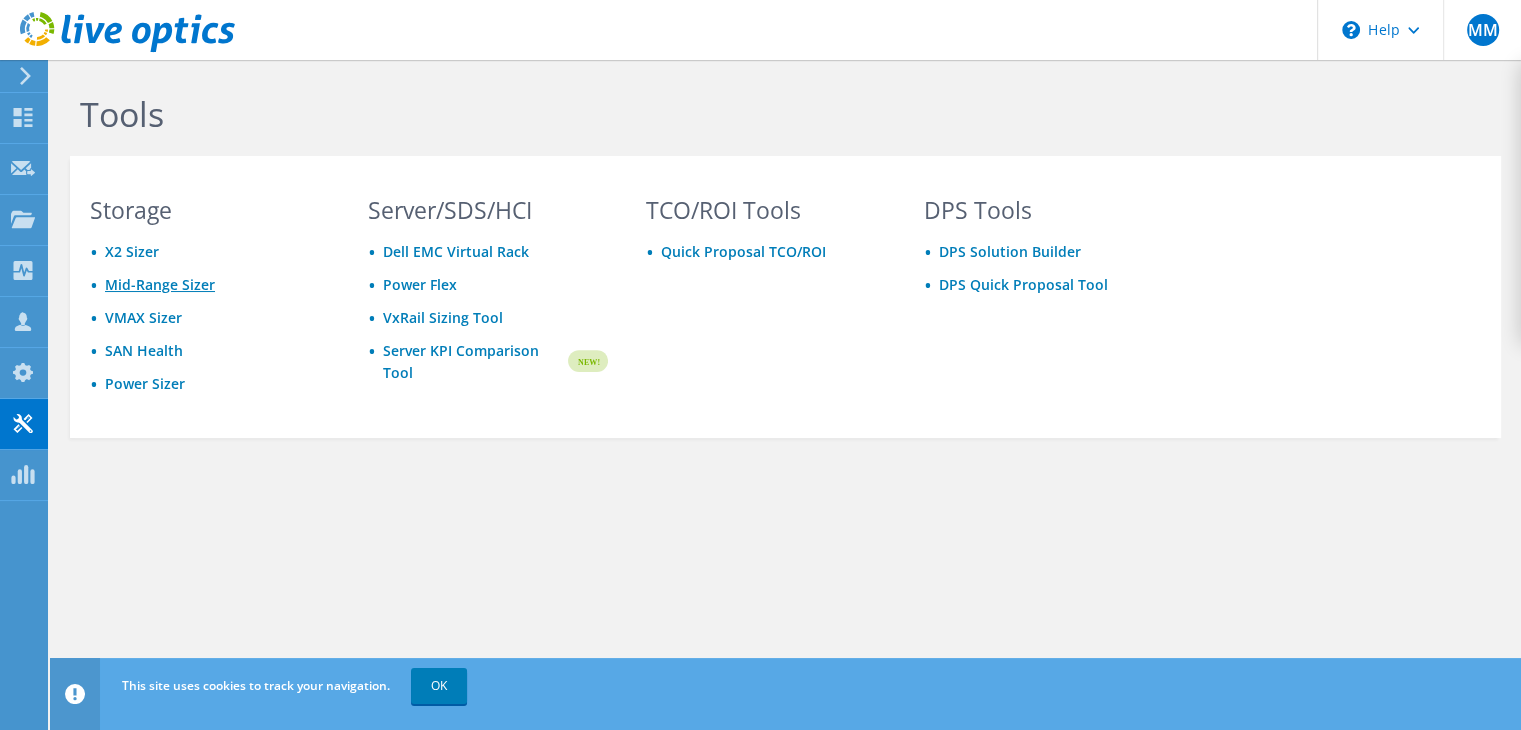 click on "Mid-Range Sizer" at bounding box center [160, 284] 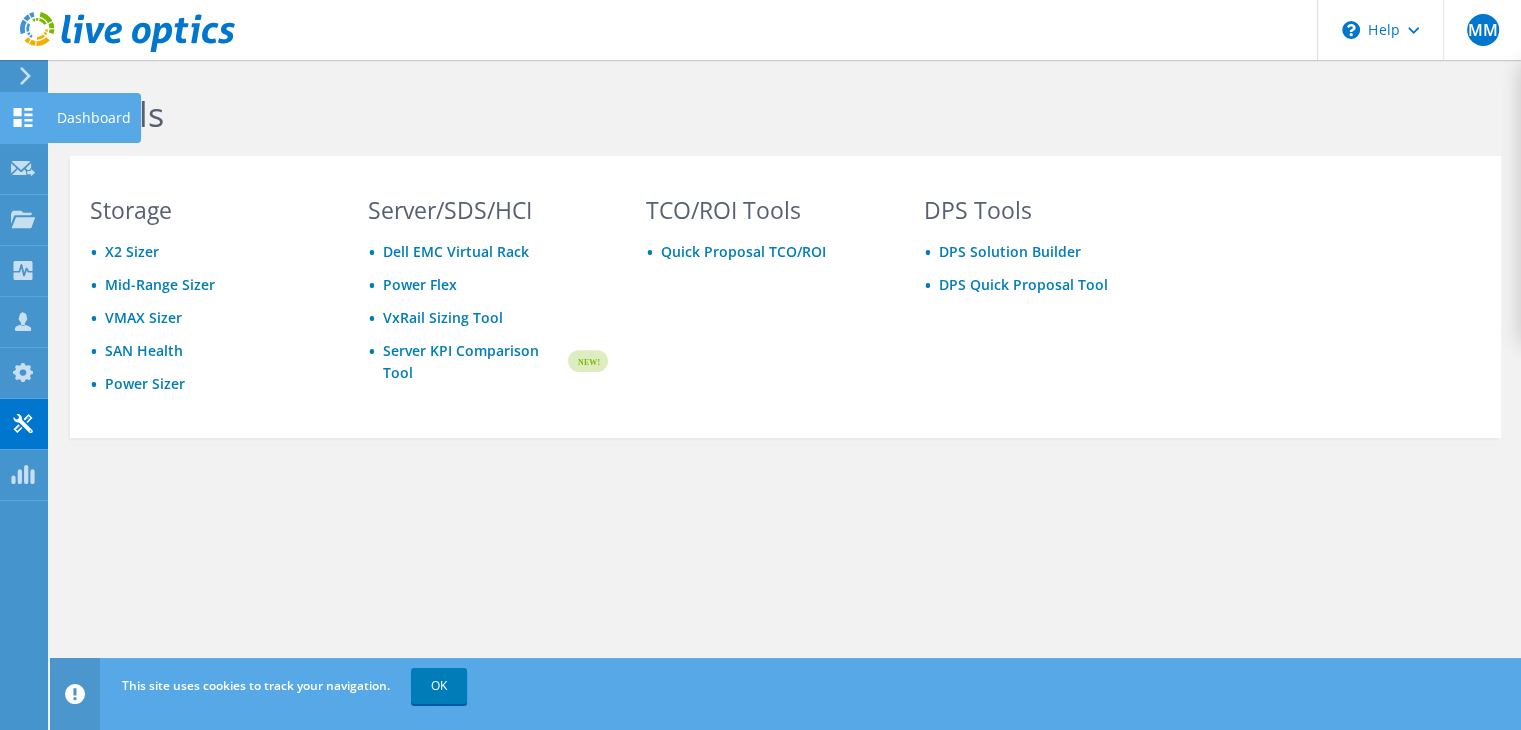 click 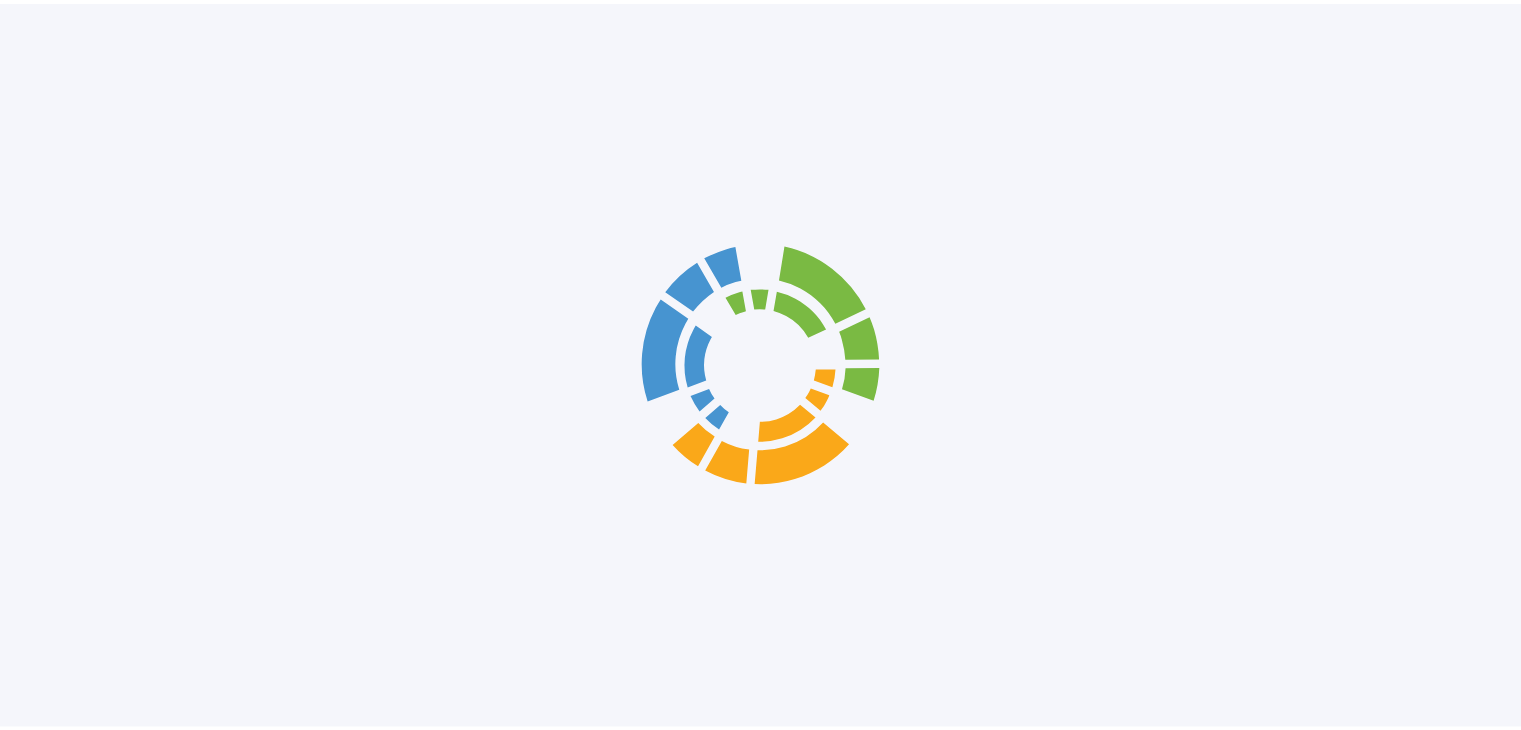 scroll, scrollTop: 0, scrollLeft: 0, axis: both 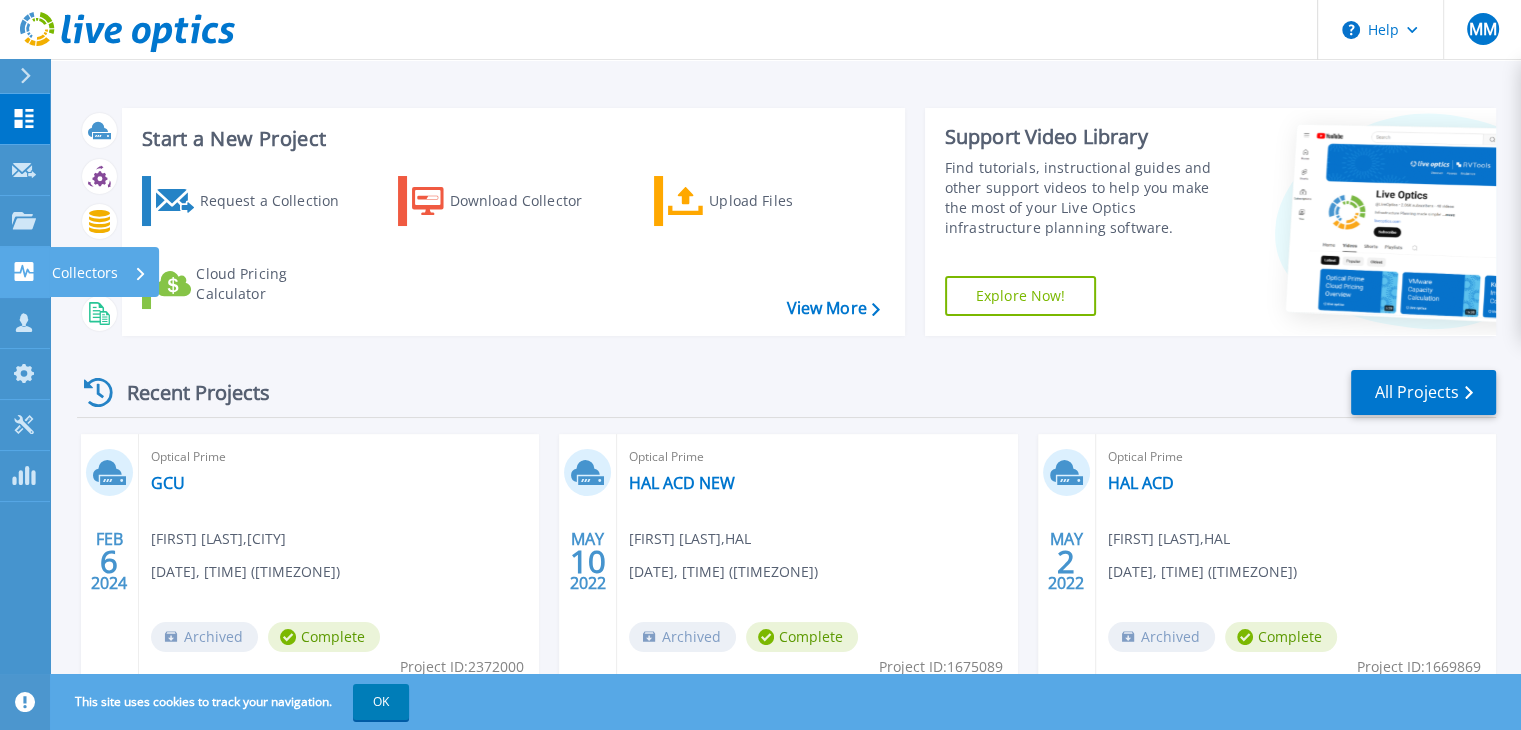 click 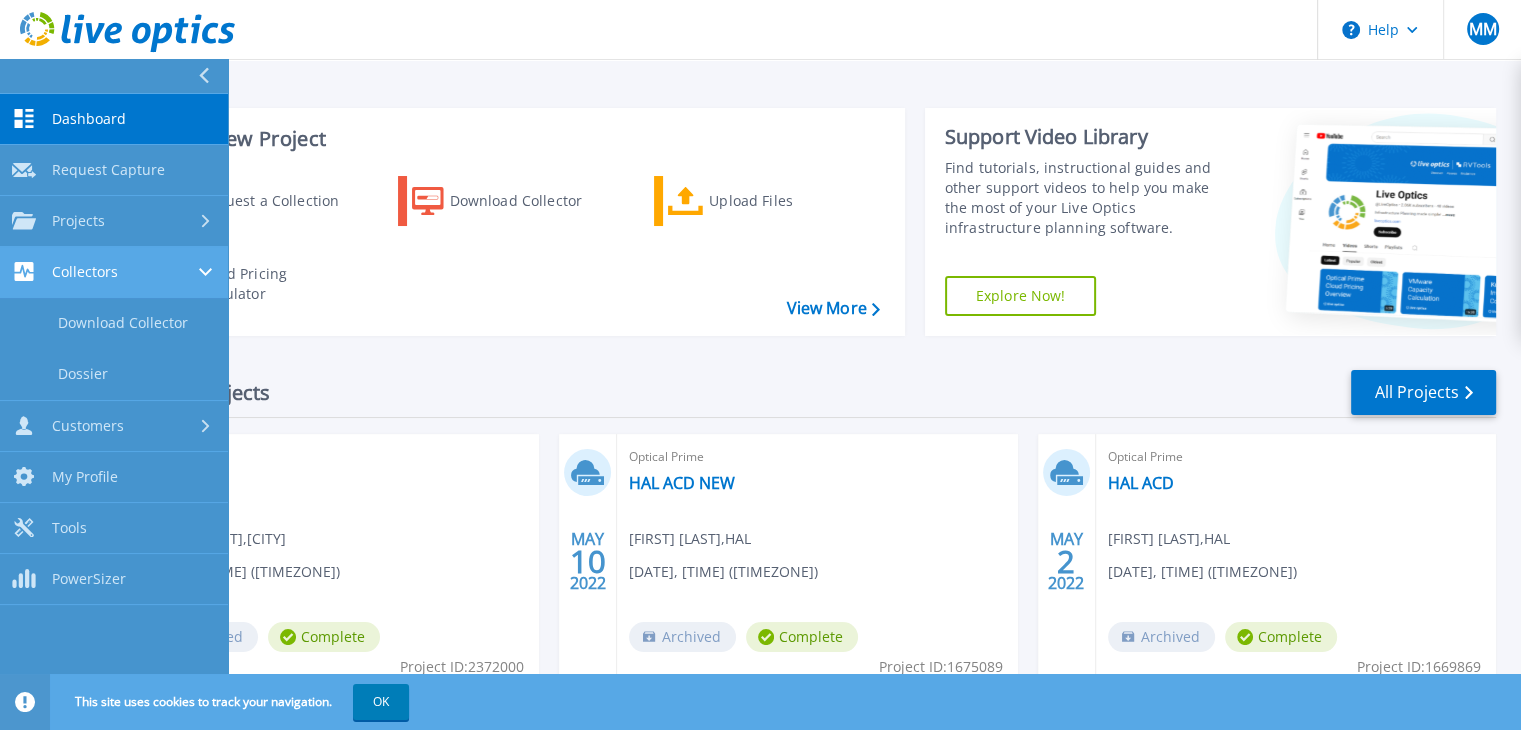 click on "Collectors" at bounding box center (114, 271) 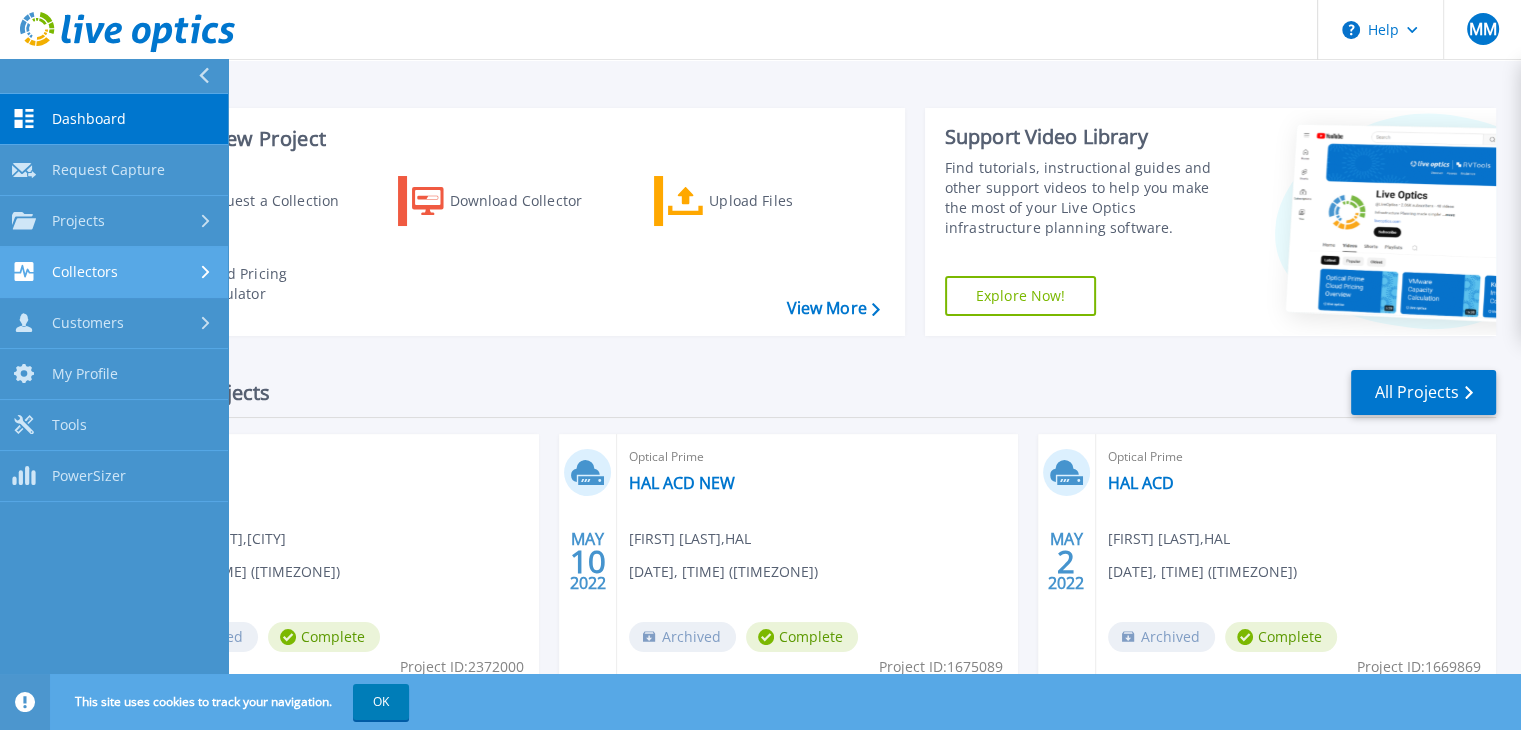 click on "Collectors Collectors" at bounding box center (114, 272) 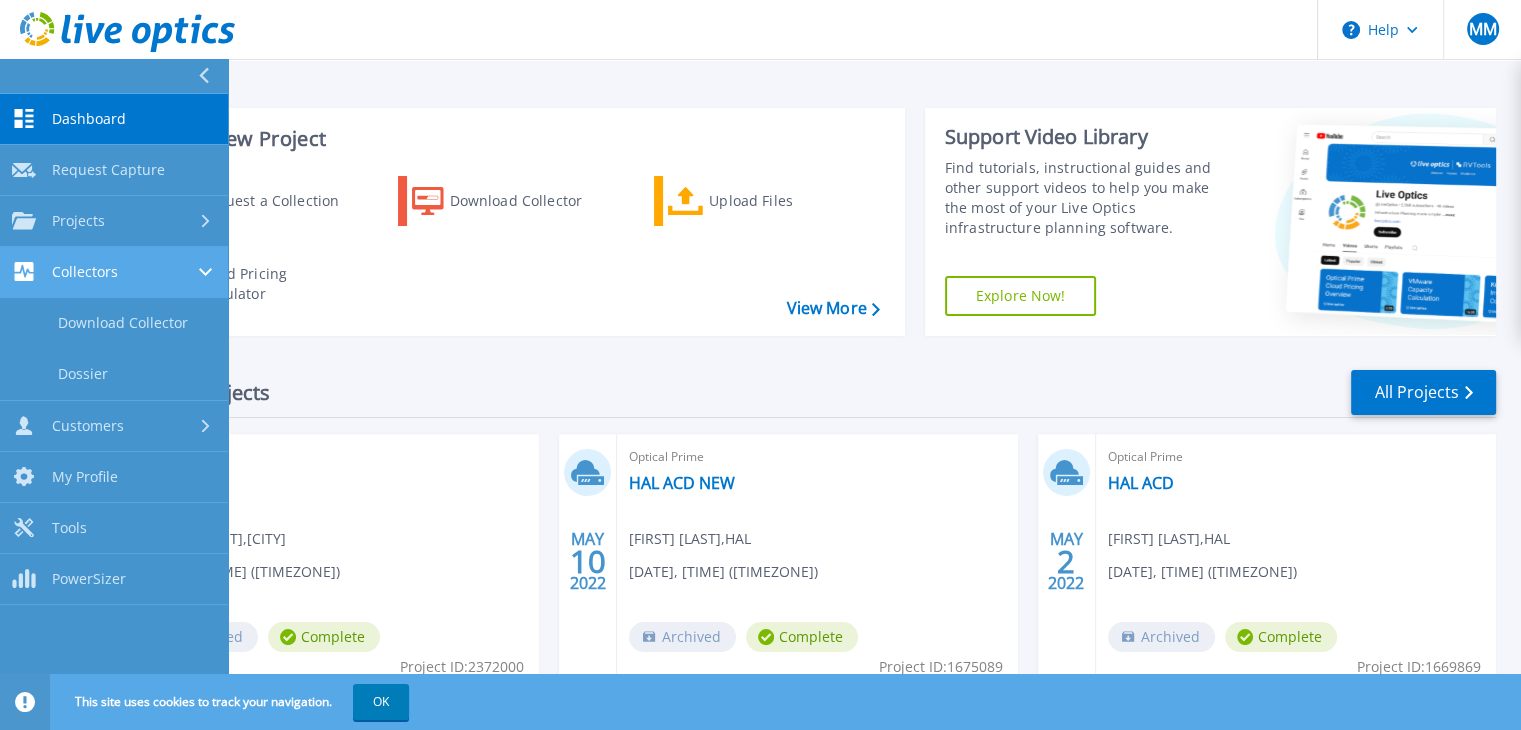 click at bounding box center (207, 272) 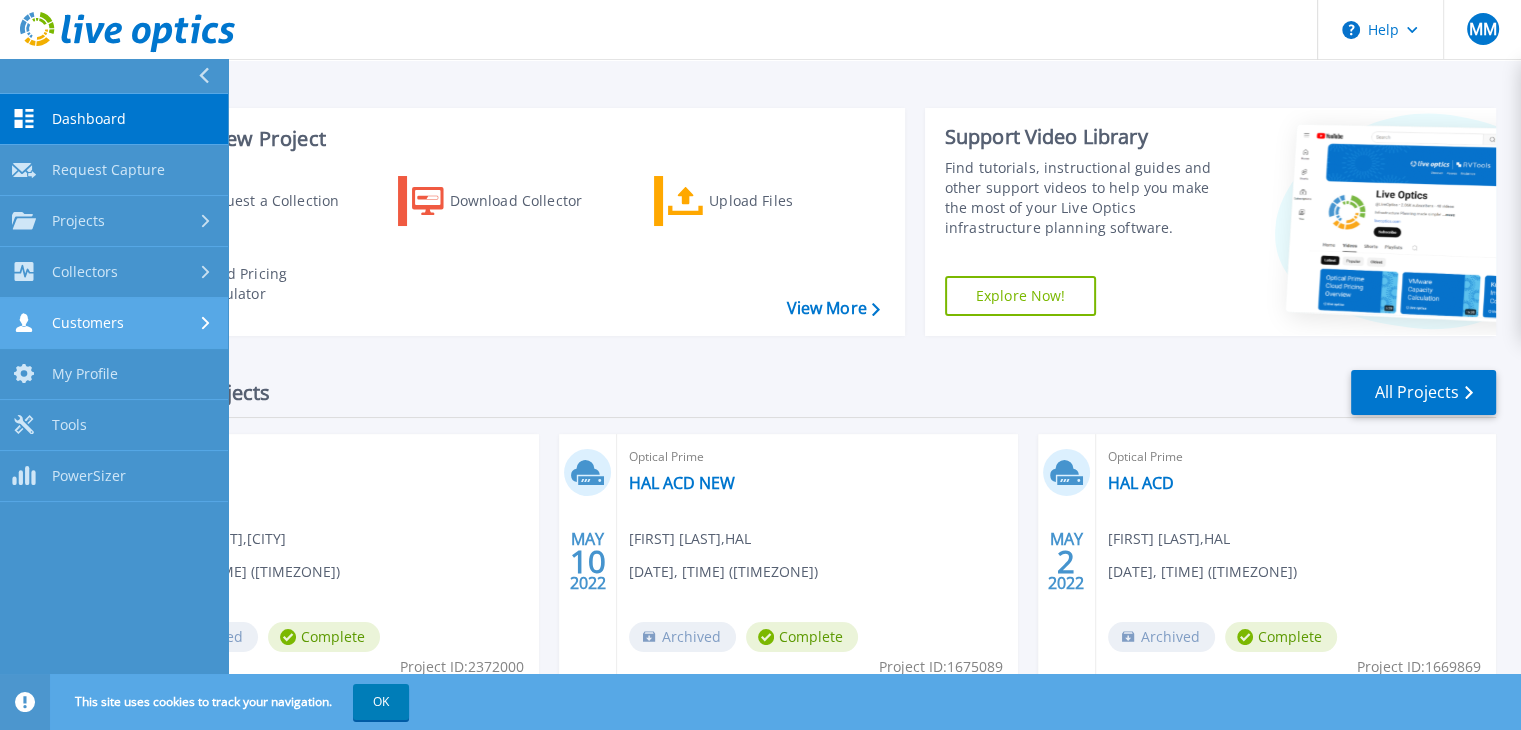 click on "Customers" at bounding box center (114, 322) 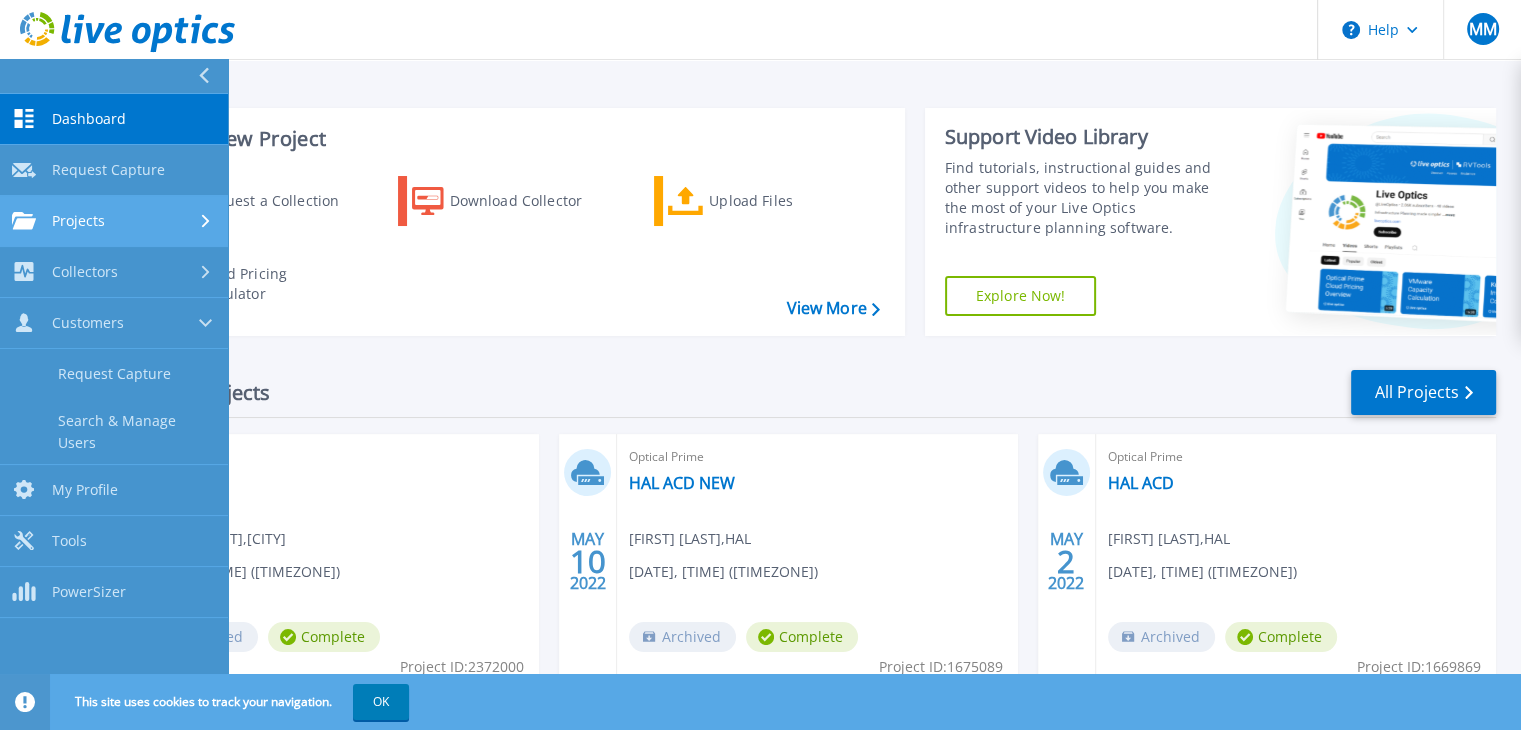 click on "Projects Projects" at bounding box center (114, 221) 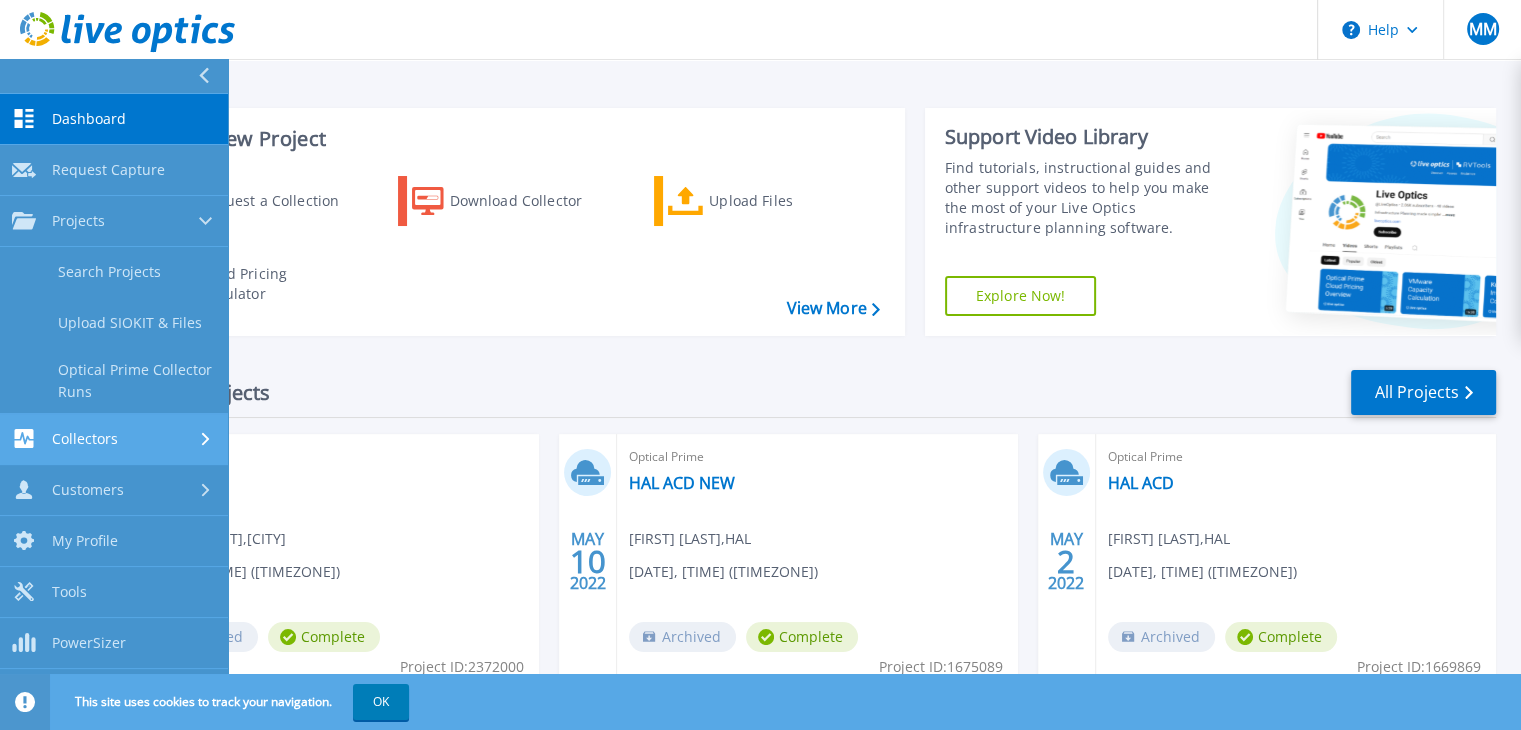 click on "Collectors Collectors" at bounding box center [114, 439] 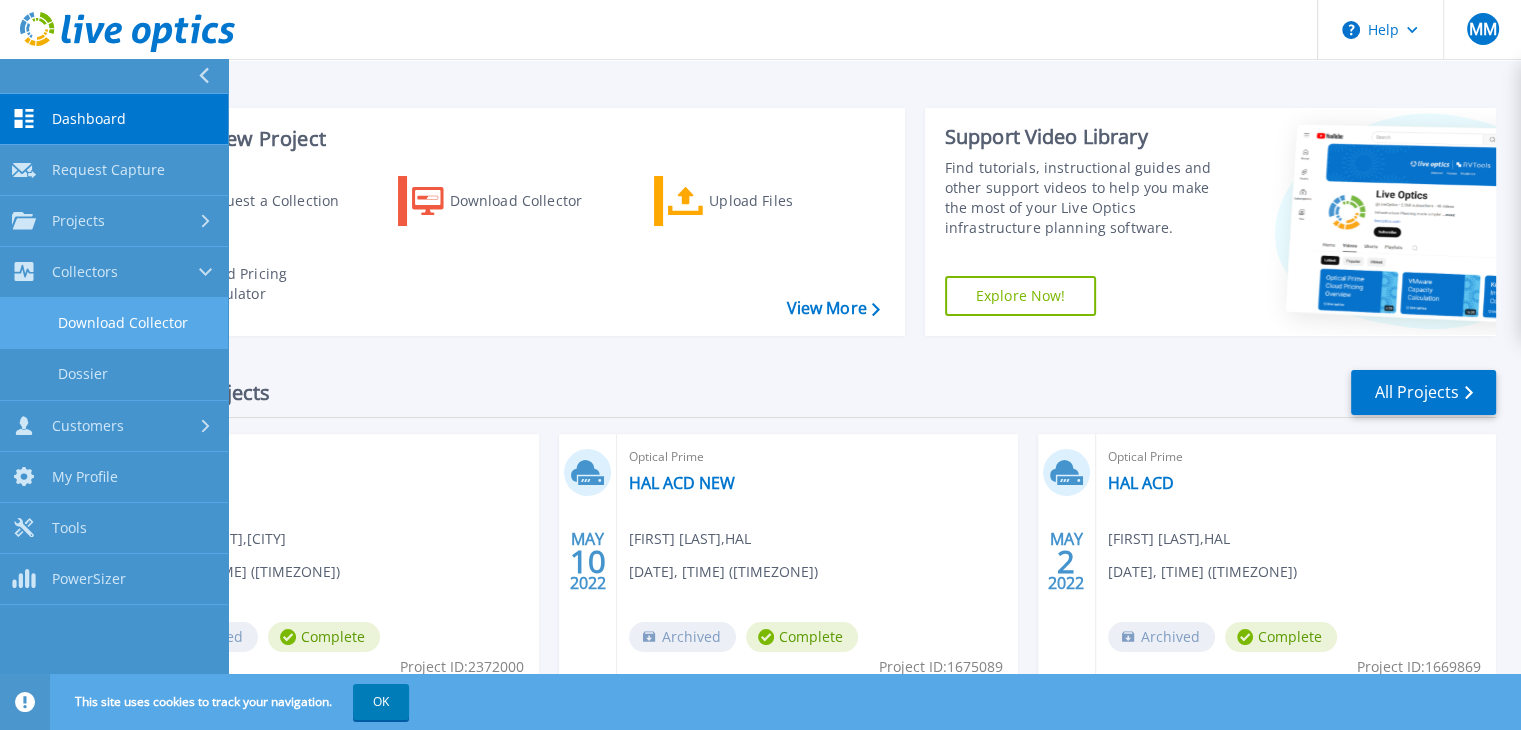 click on "Download Collector" at bounding box center (114, 323) 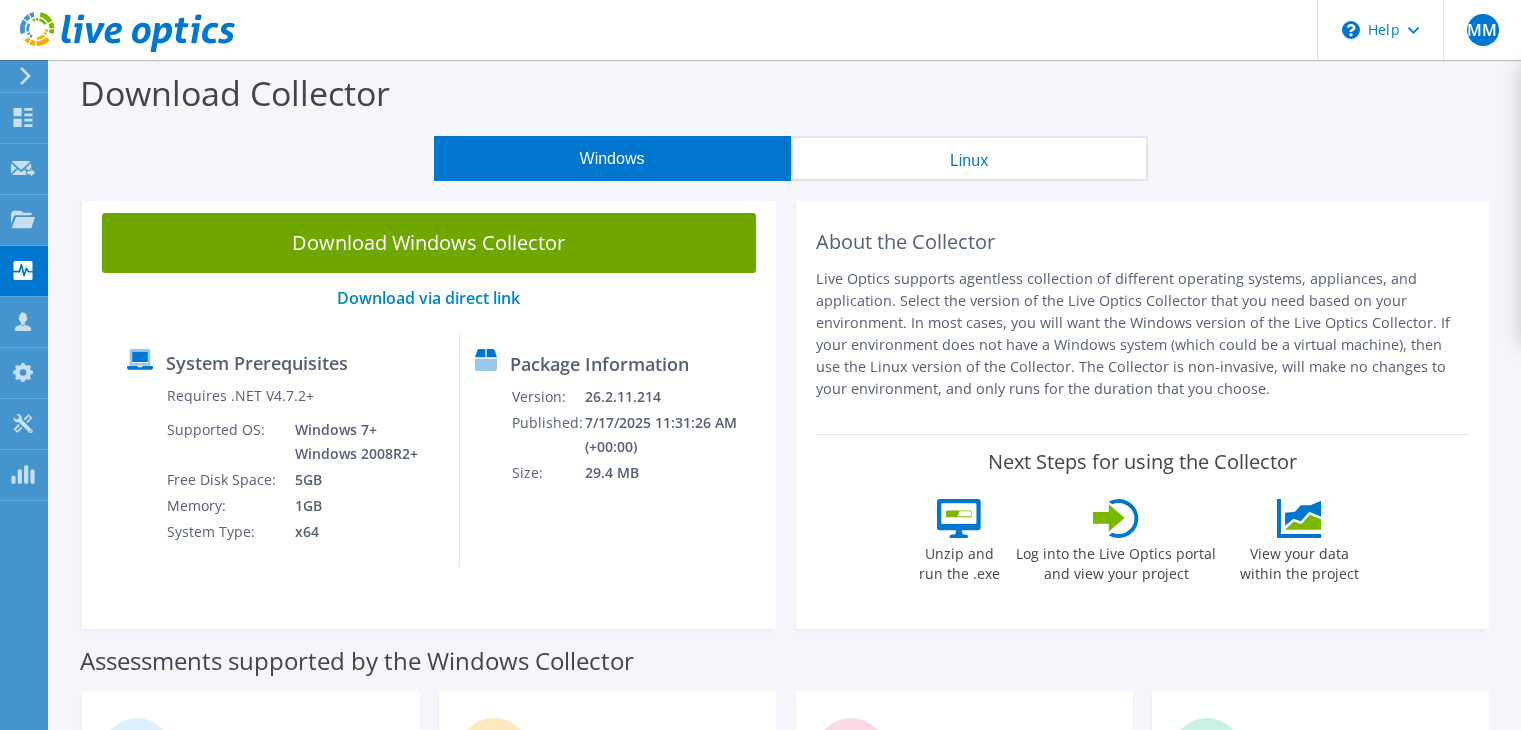 scroll, scrollTop: 0, scrollLeft: 0, axis: both 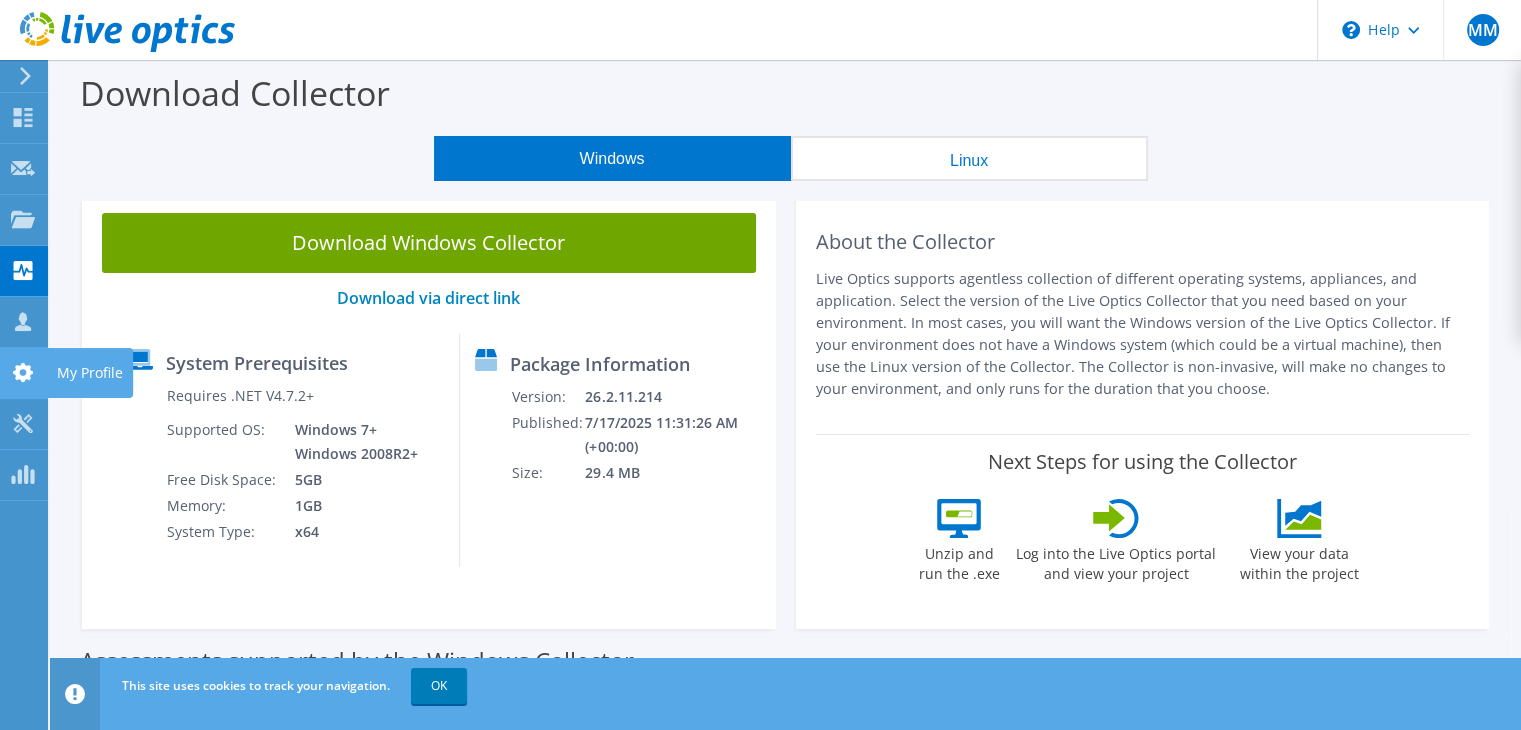 click 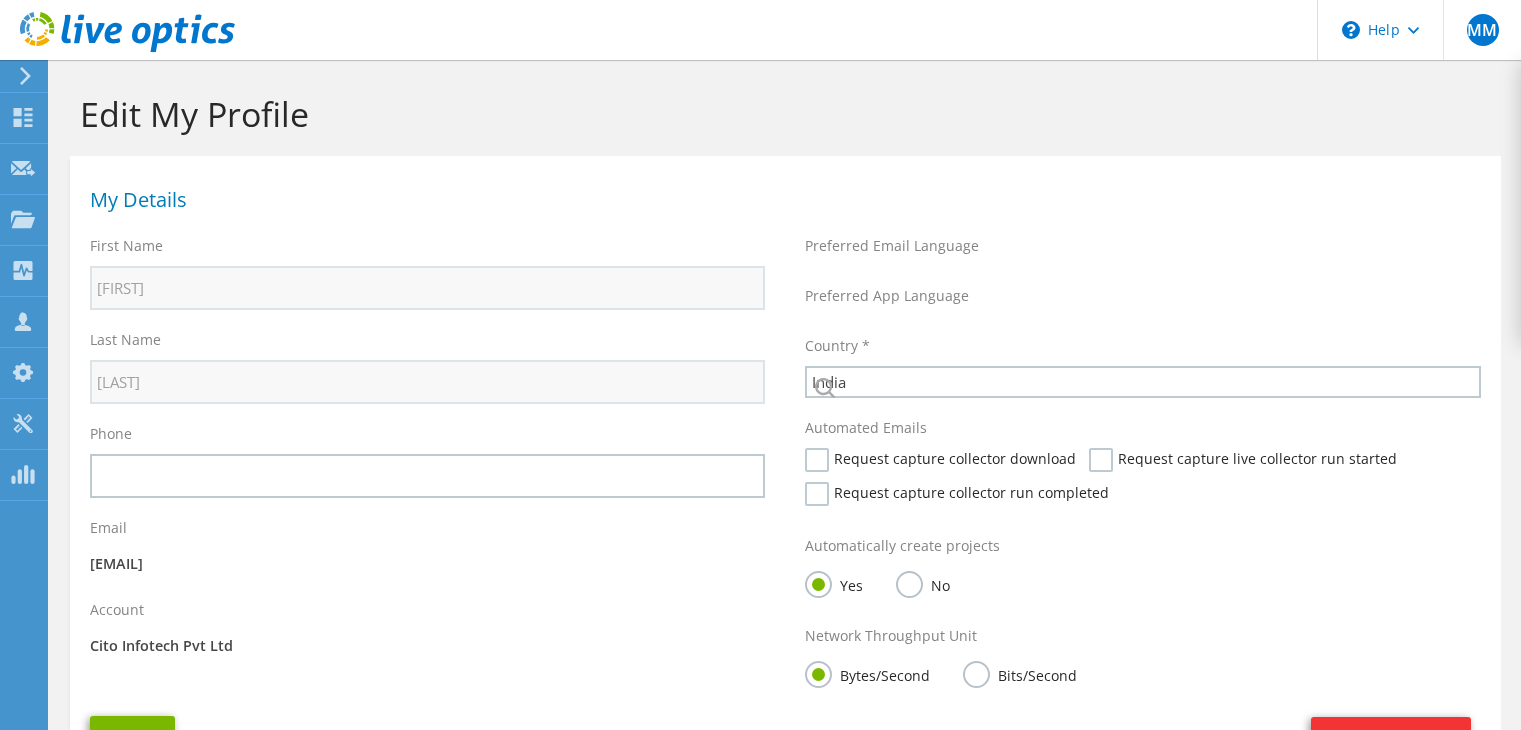 select on "101" 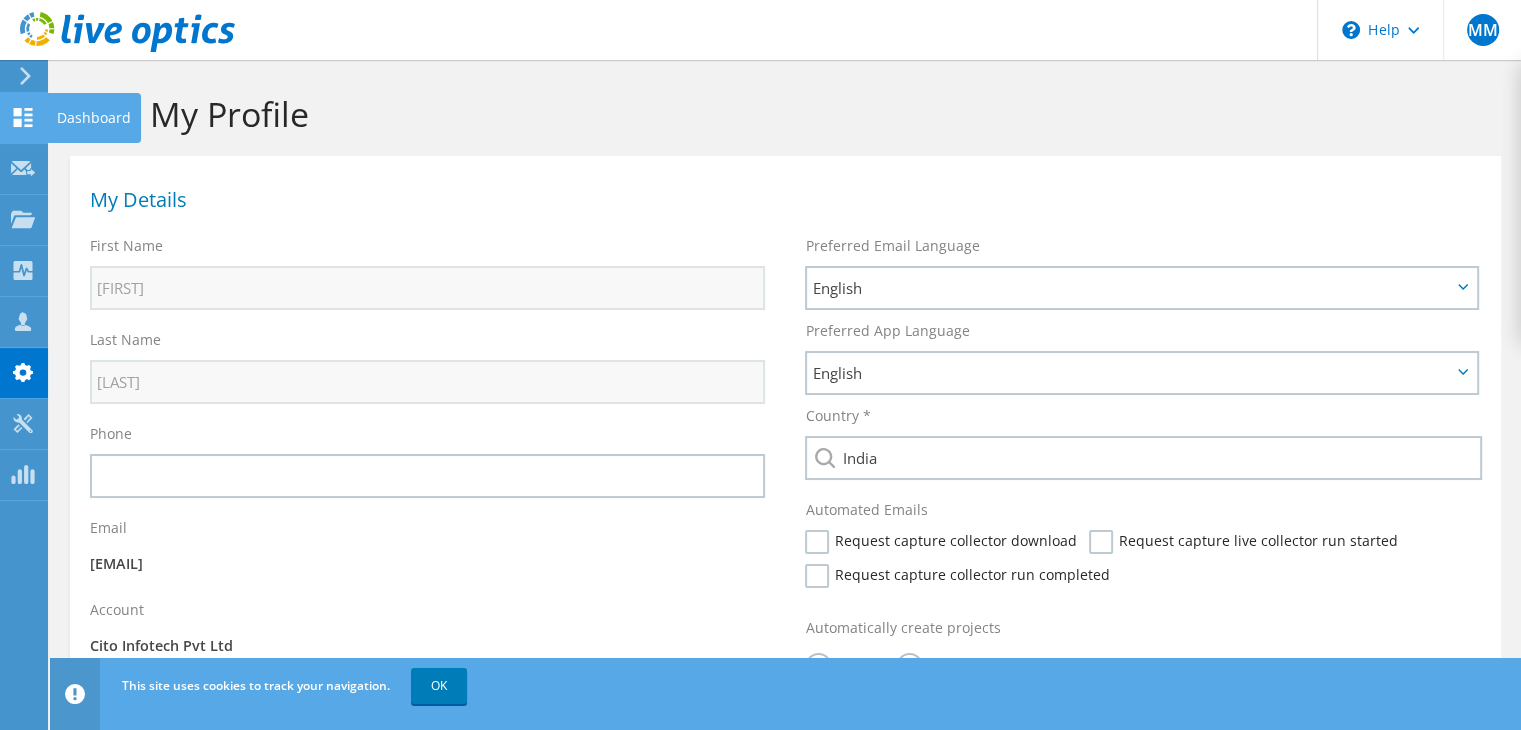 click on "Dashboard" at bounding box center (-66, 118) 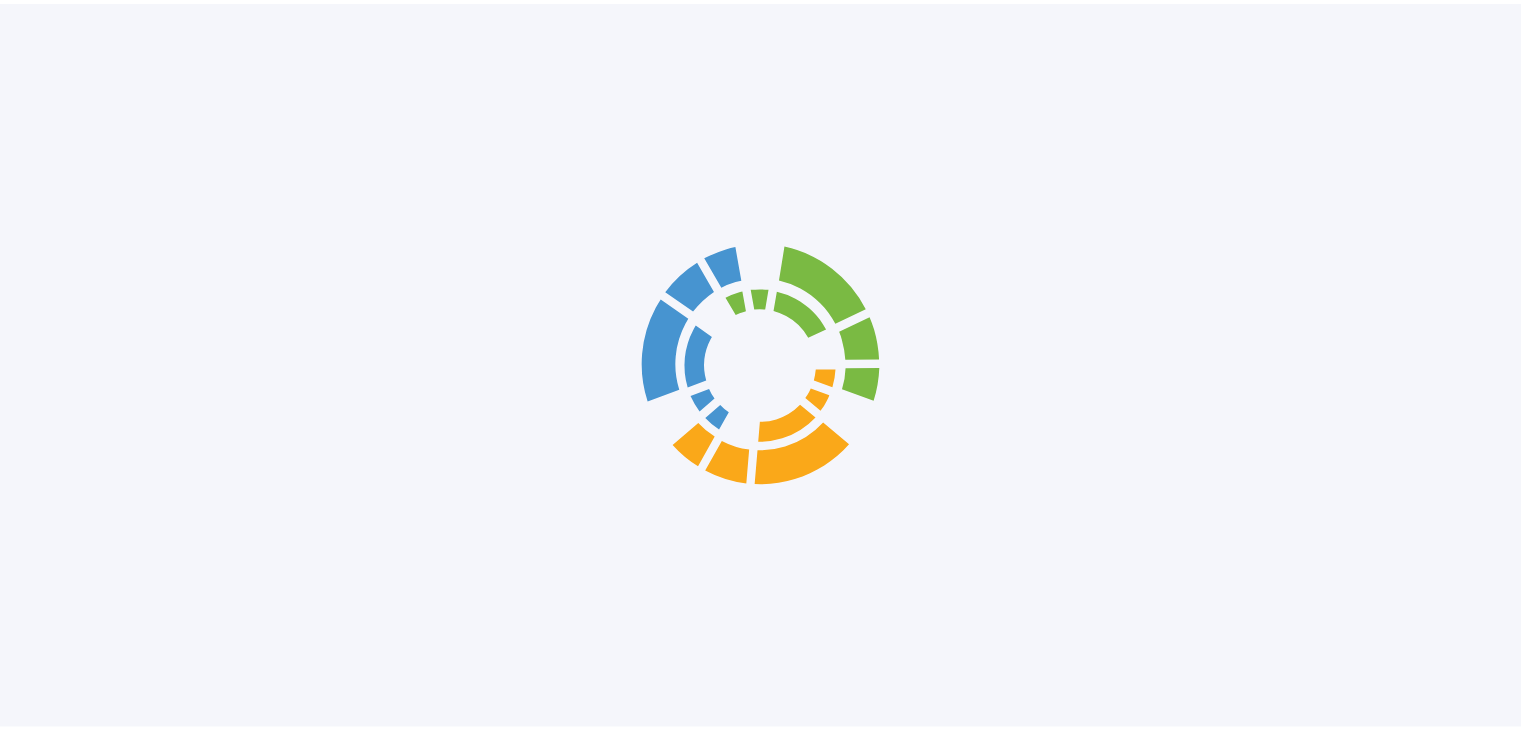 scroll, scrollTop: 0, scrollLeft: 0, axis: both 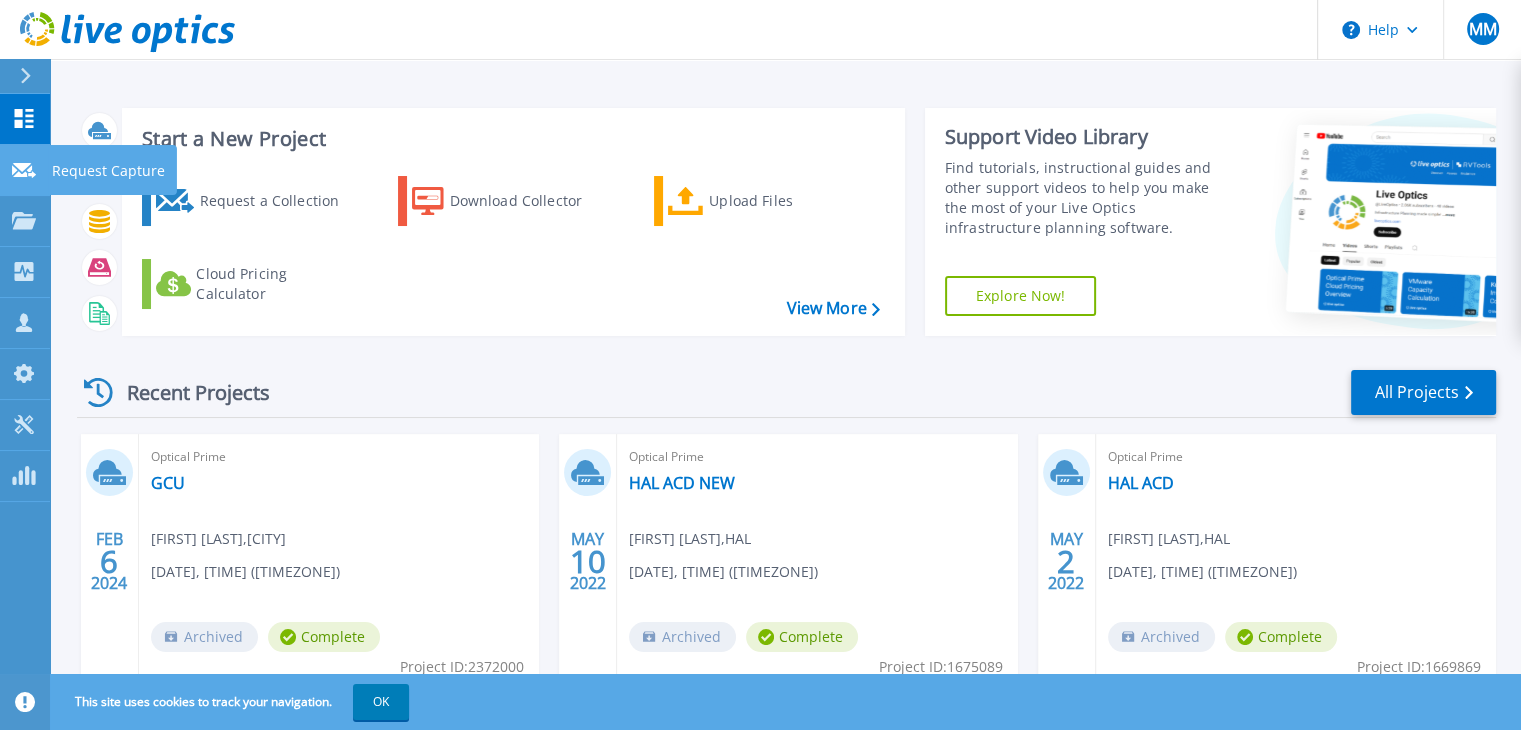 click on "Request Capture Request Capture" at bounding box center [25, 170] 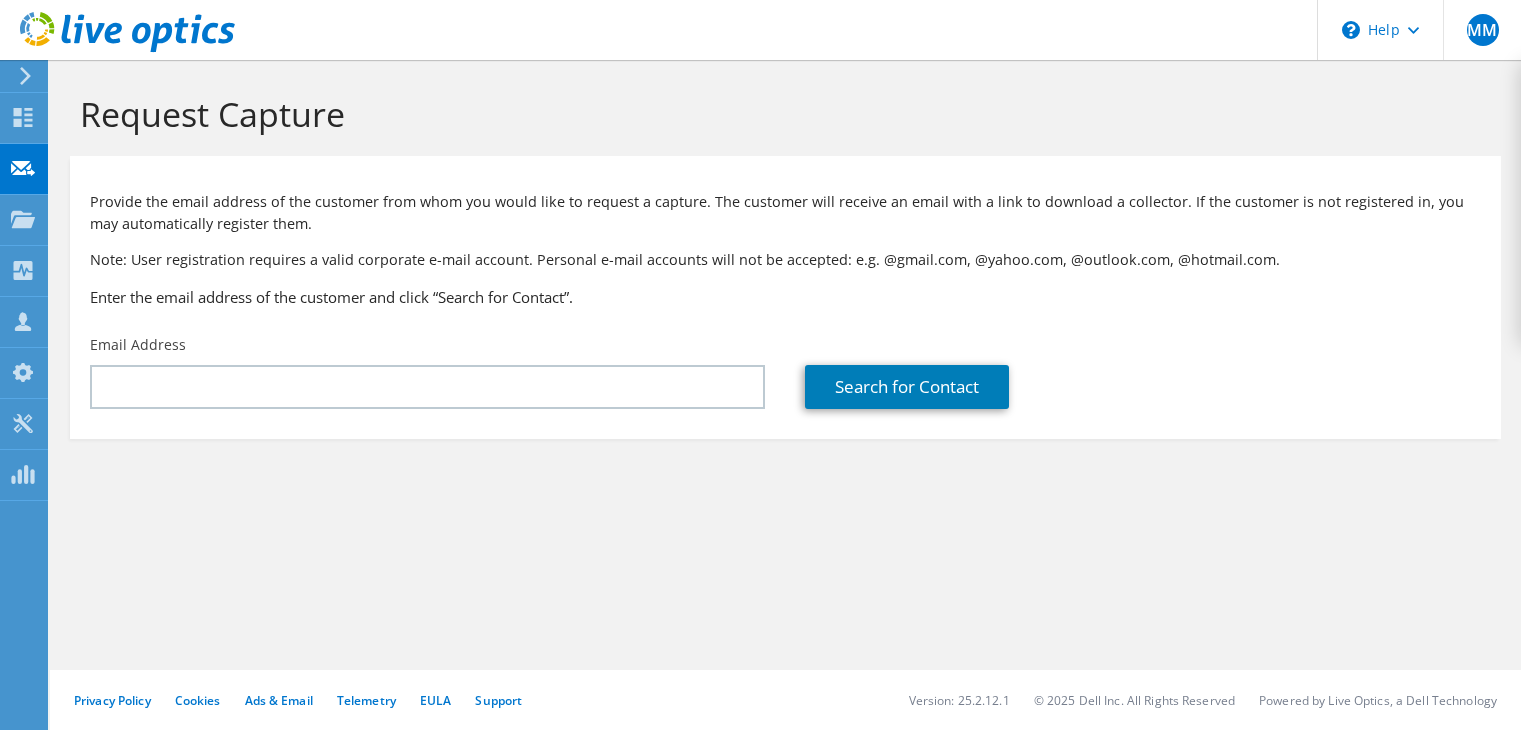 scroll, scrollTop: 0, scrollLeft: 0, axis: both 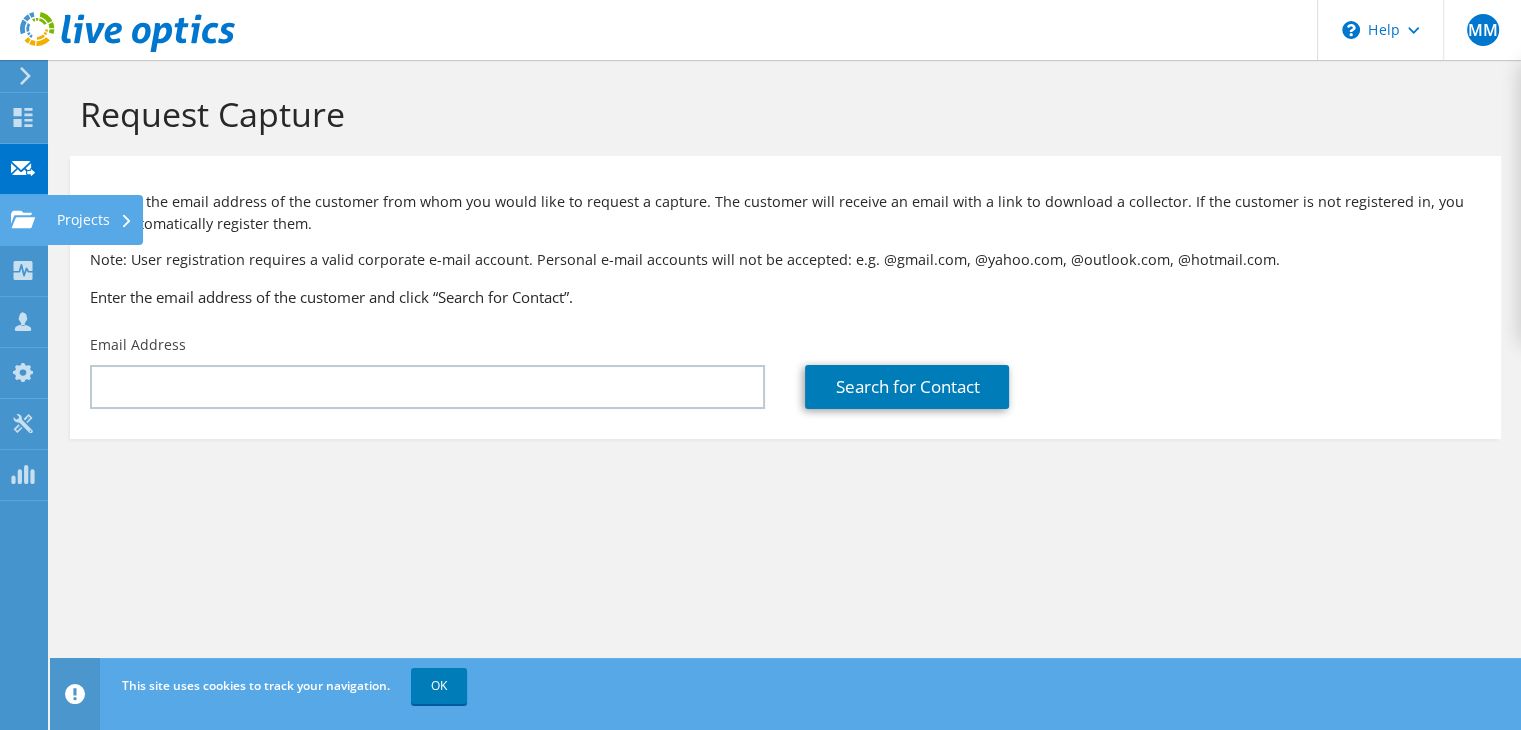 click on "Projects" at bounding box center [95, 220] 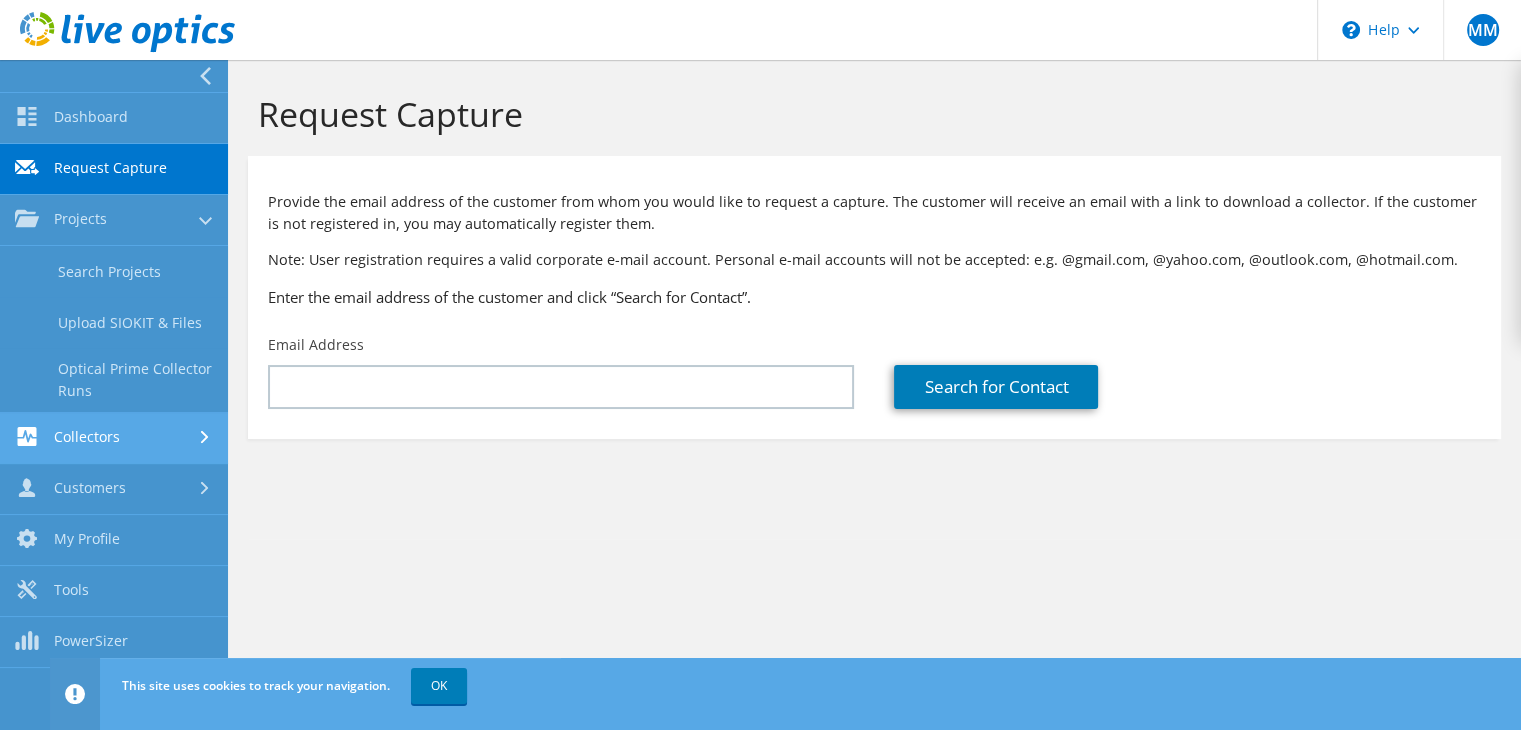 click on "Collectors" at bounding box center [114, 438] 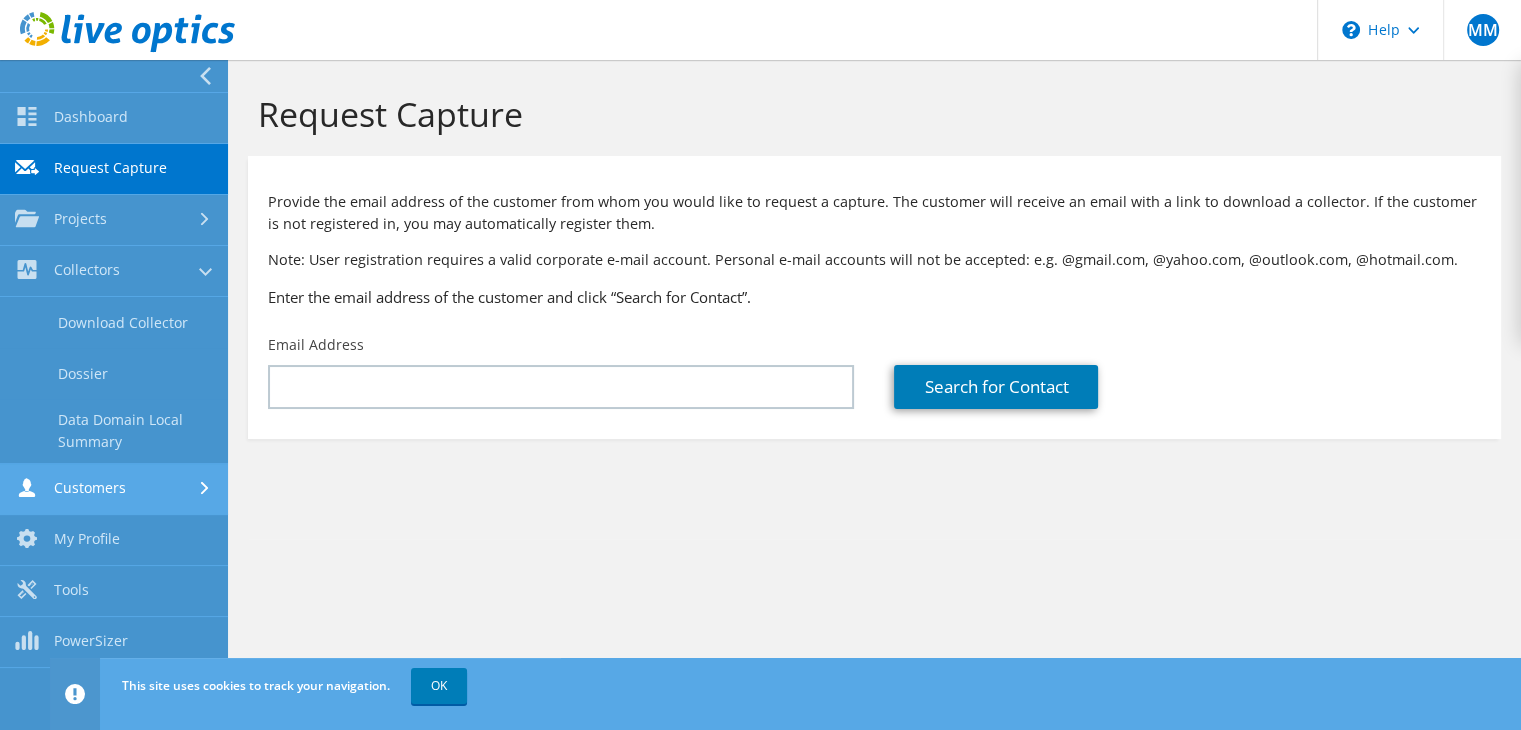 click on "Customers" at bounding box center [114, 489] 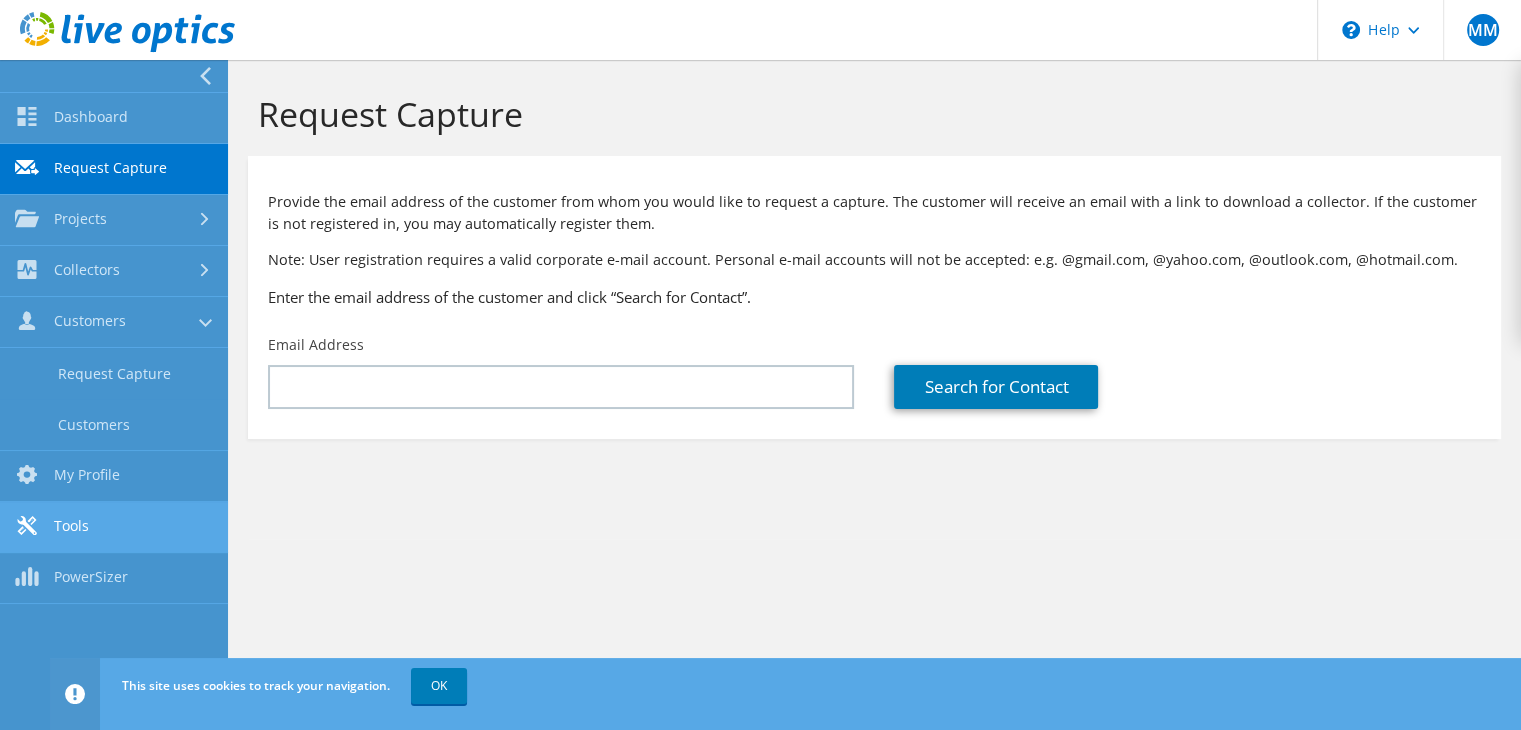 click on "Tools" at bounding box center (114, 527) 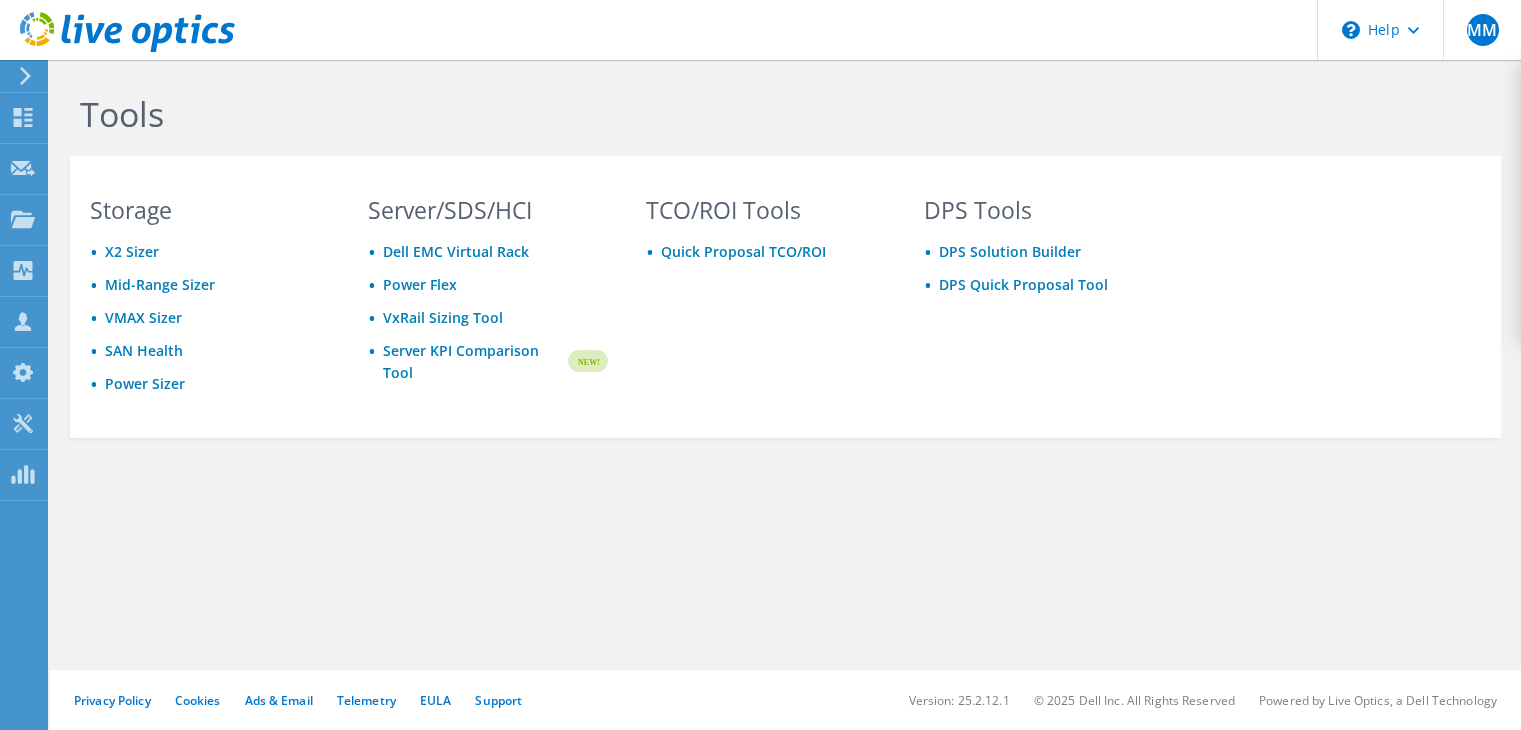 scroll, scrollTop: 0, scrollLeft: 0, axis: both 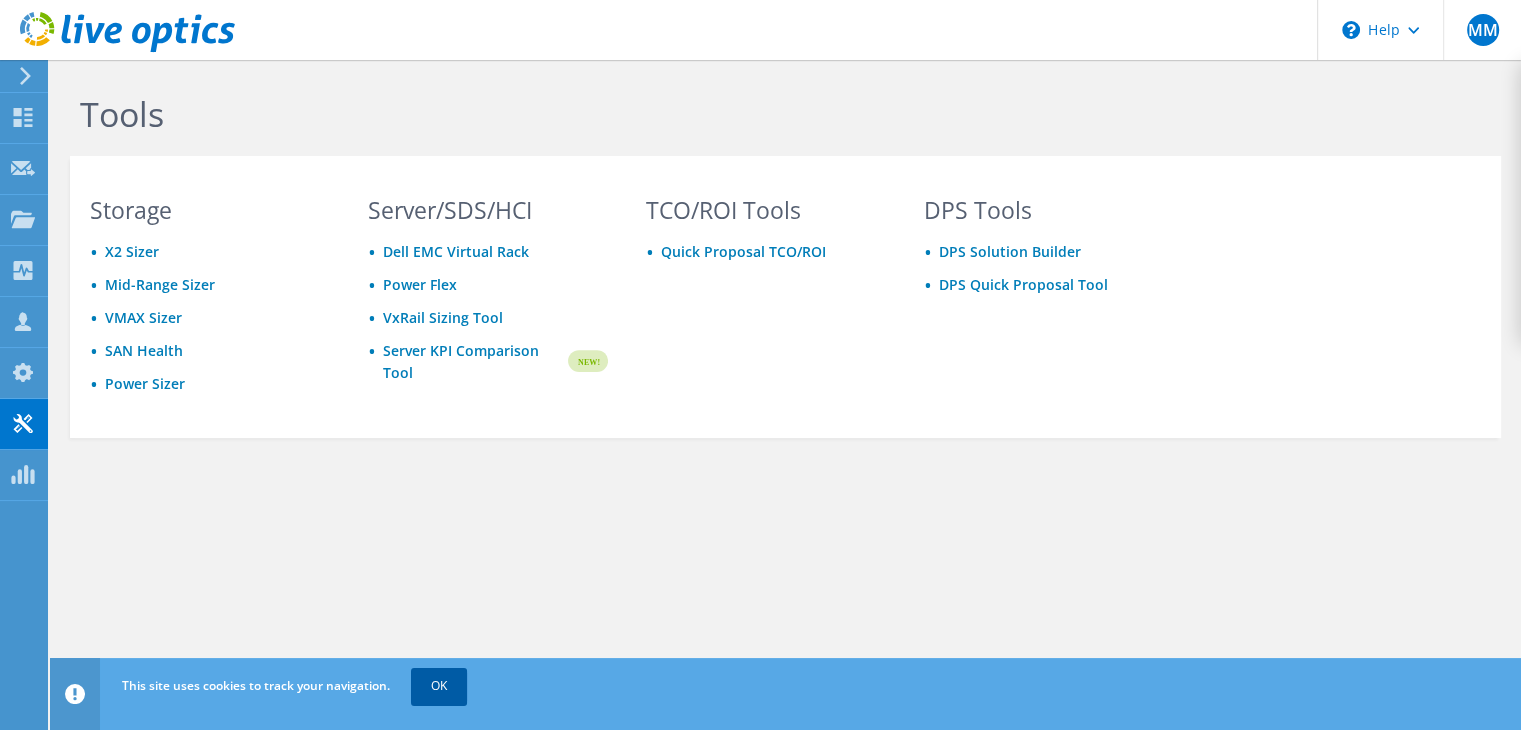 click on "OK" at bounding box center (439, 686) 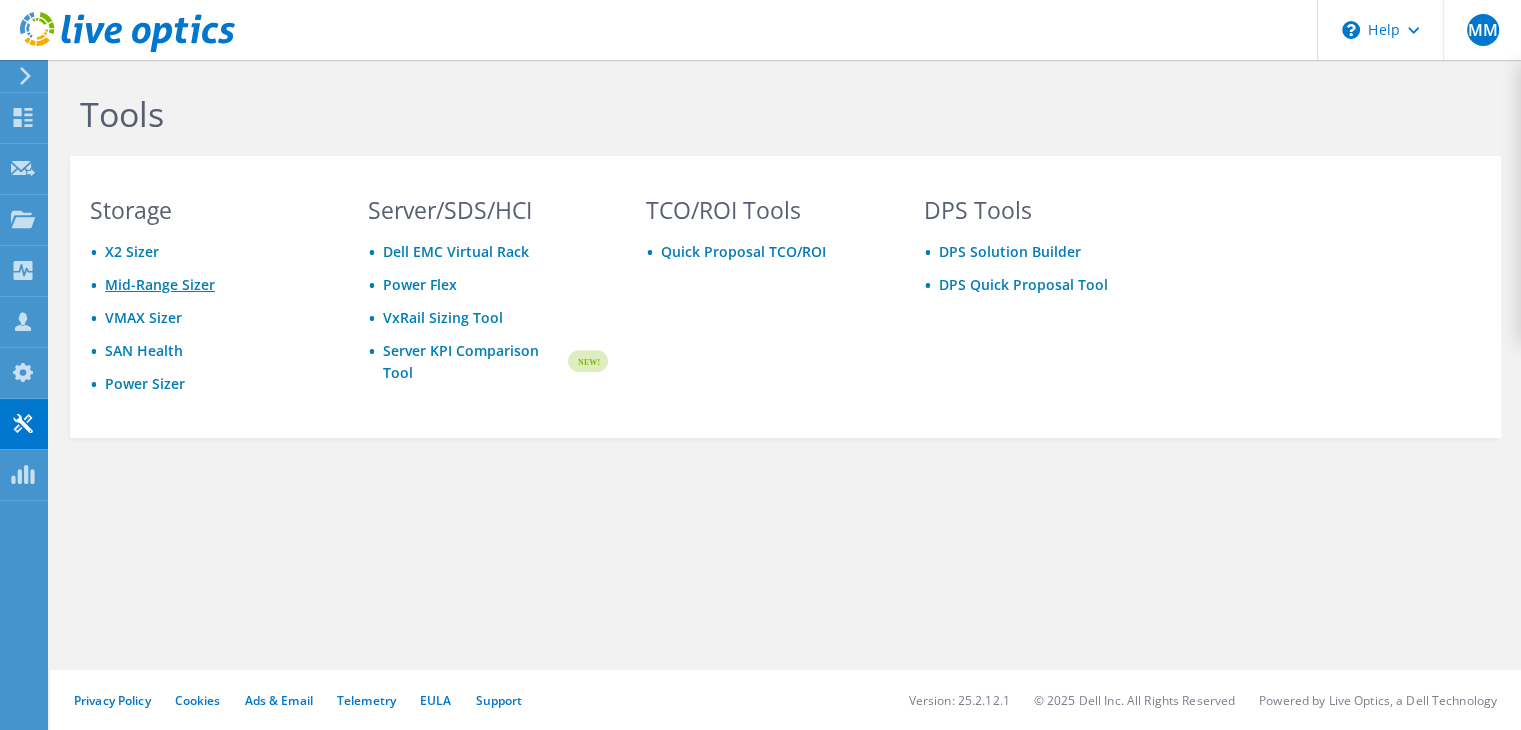 click on "Mid-Range Sizer" at bounding box center (160, 284) 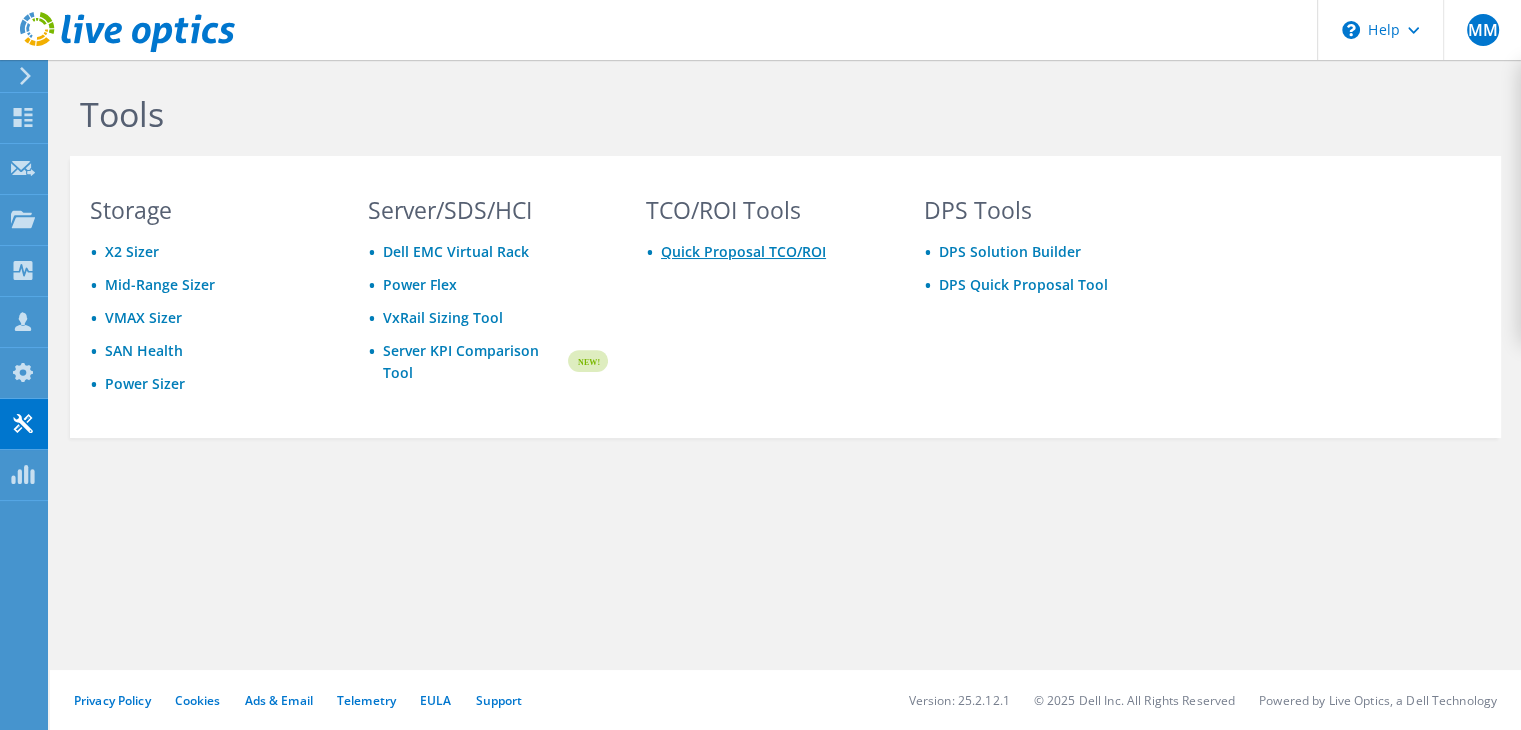 click on "Quick Proposal TCO/ROI" at bounding box center [743, 251] 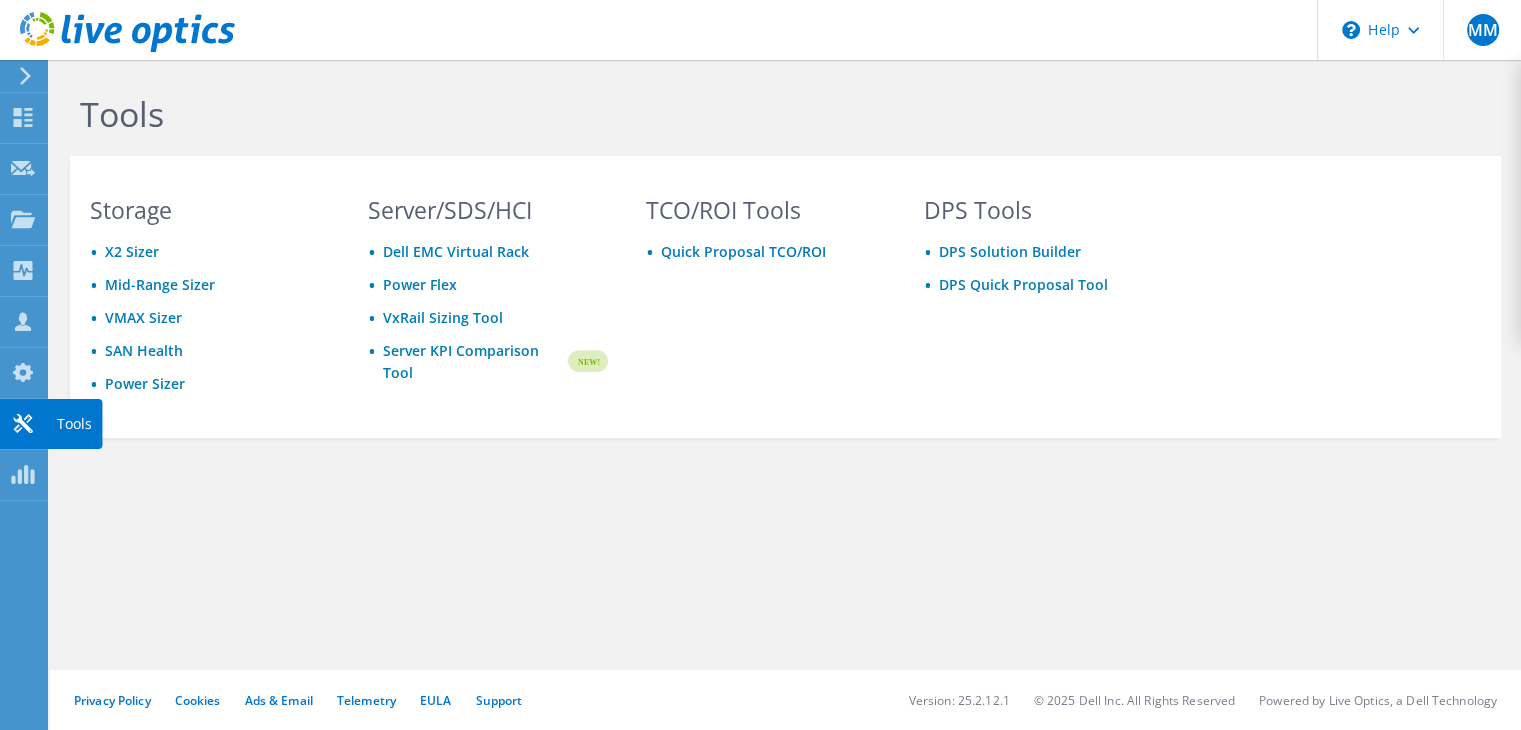 click on "Tools" at bounding box center (74, 424) 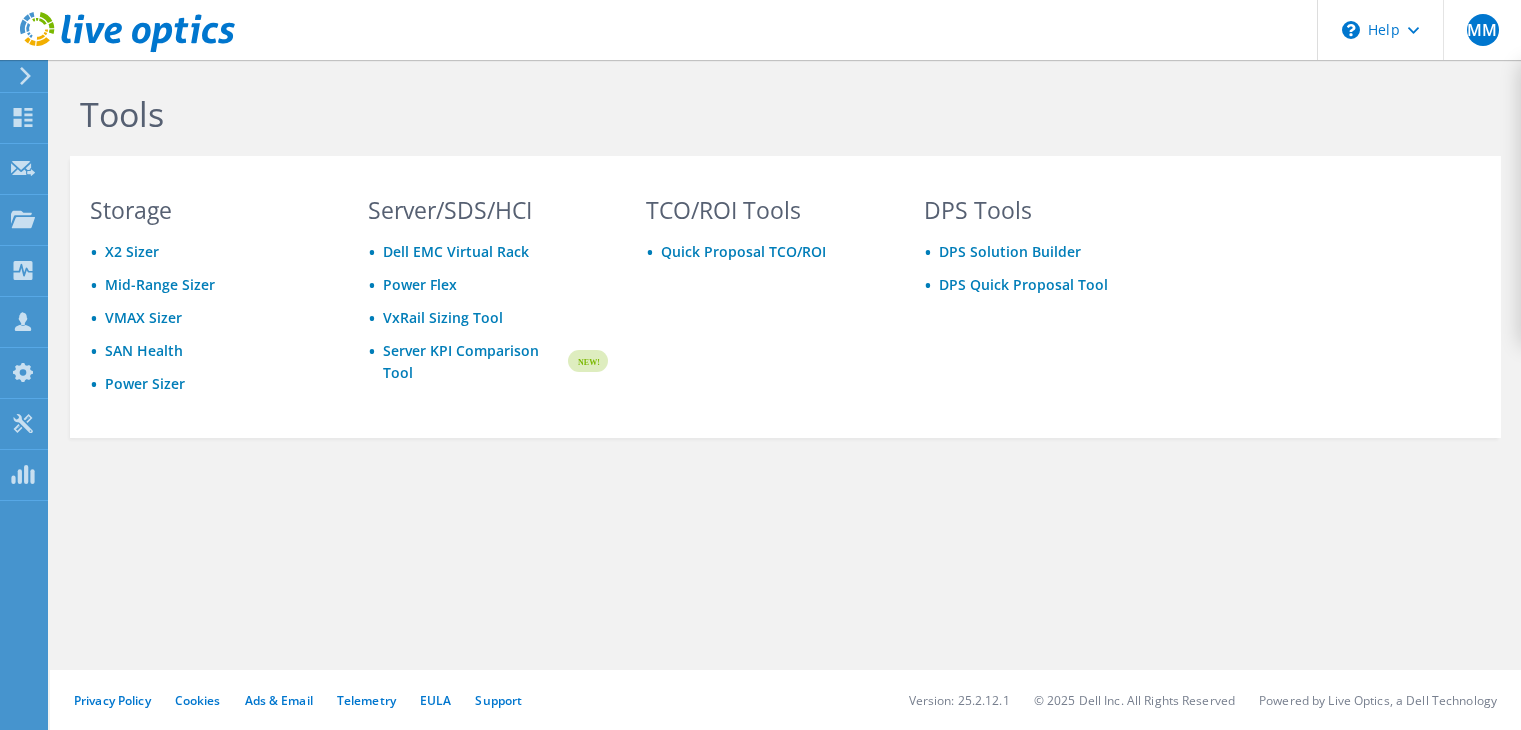 scroll, scrollTop: 0, scrollLeft: 0, axis: both 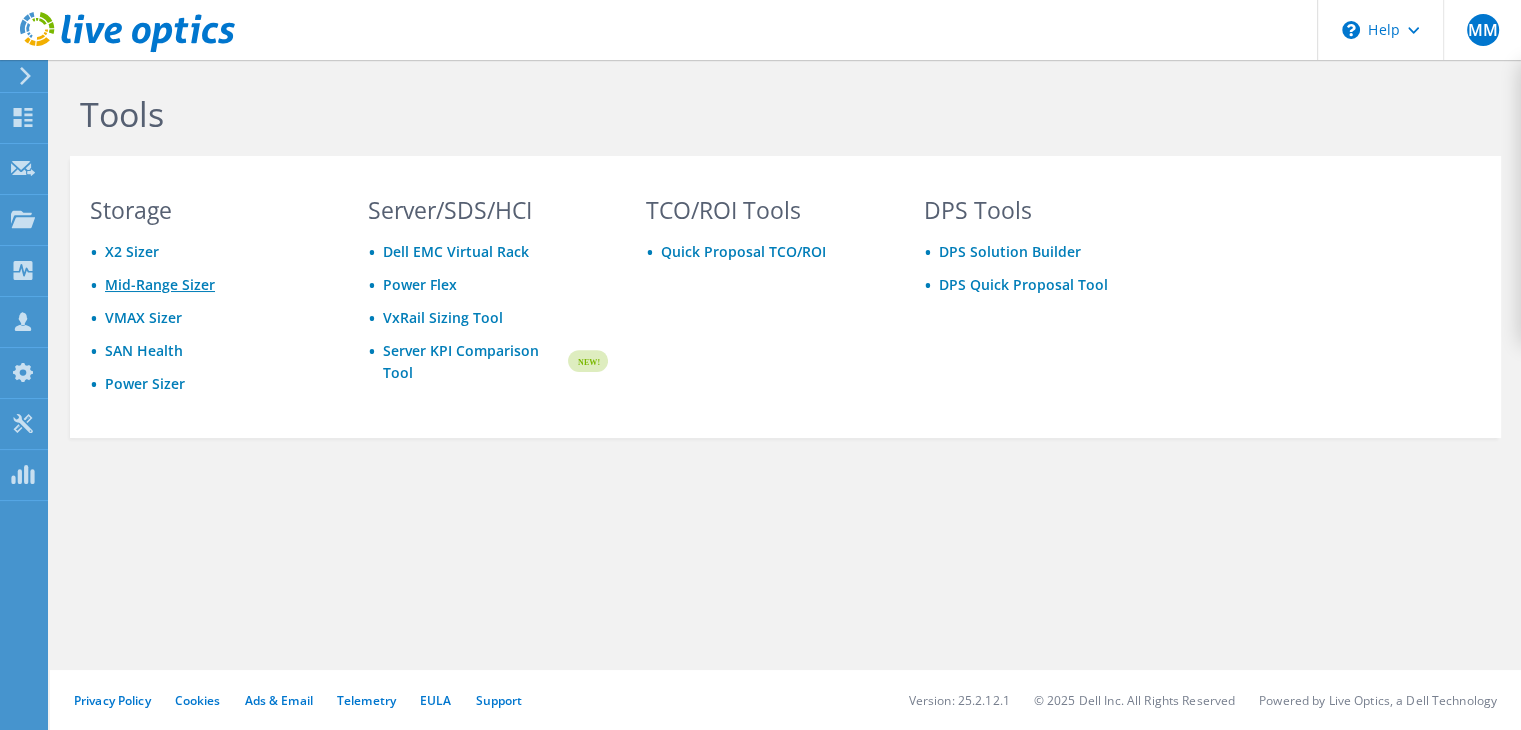 drag, startPoint x: 0, startPoint y: 0, endPoint x: 176, endPoint y: 281, distance: 331.56747 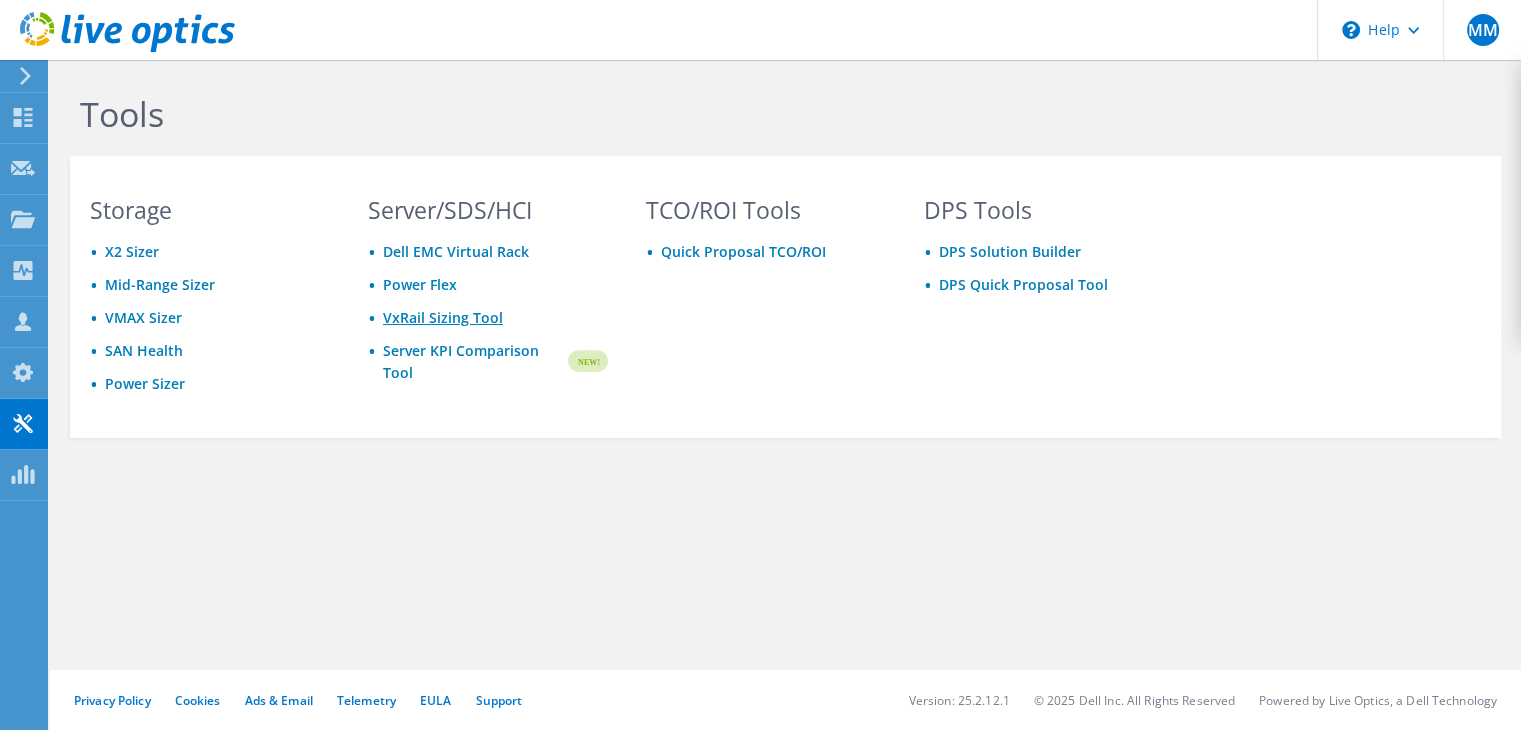 click on "VxRail Sizing Tool" at bounding box center (443, 317) 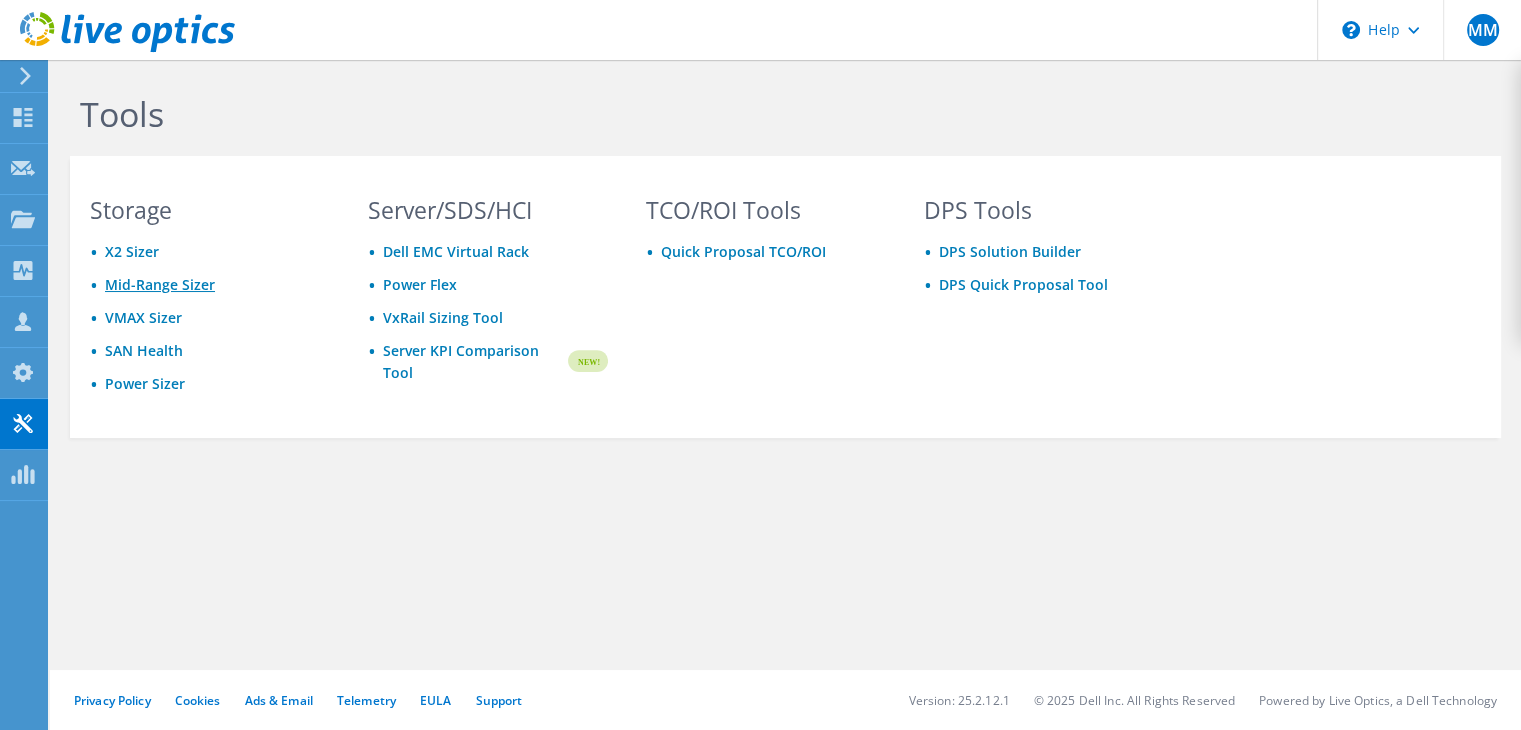 click on "X2 Sizer
Mid-Range Sizer
VMAX Sizer
SAN Health
Power Sizer" at bounding box center [210, 318] 